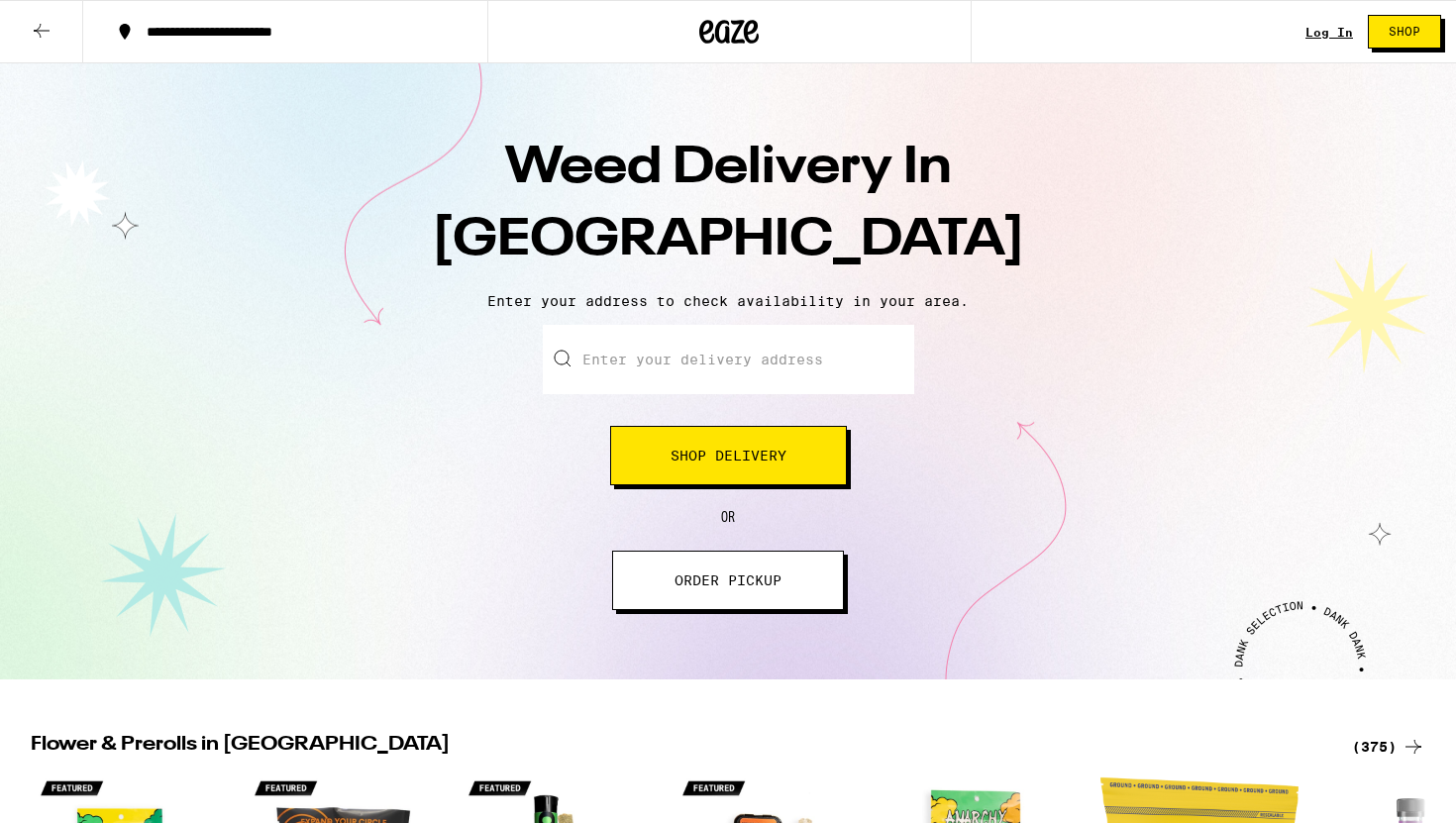 scroll, scrollTop: 0, scrollLeft: 0, axis: both 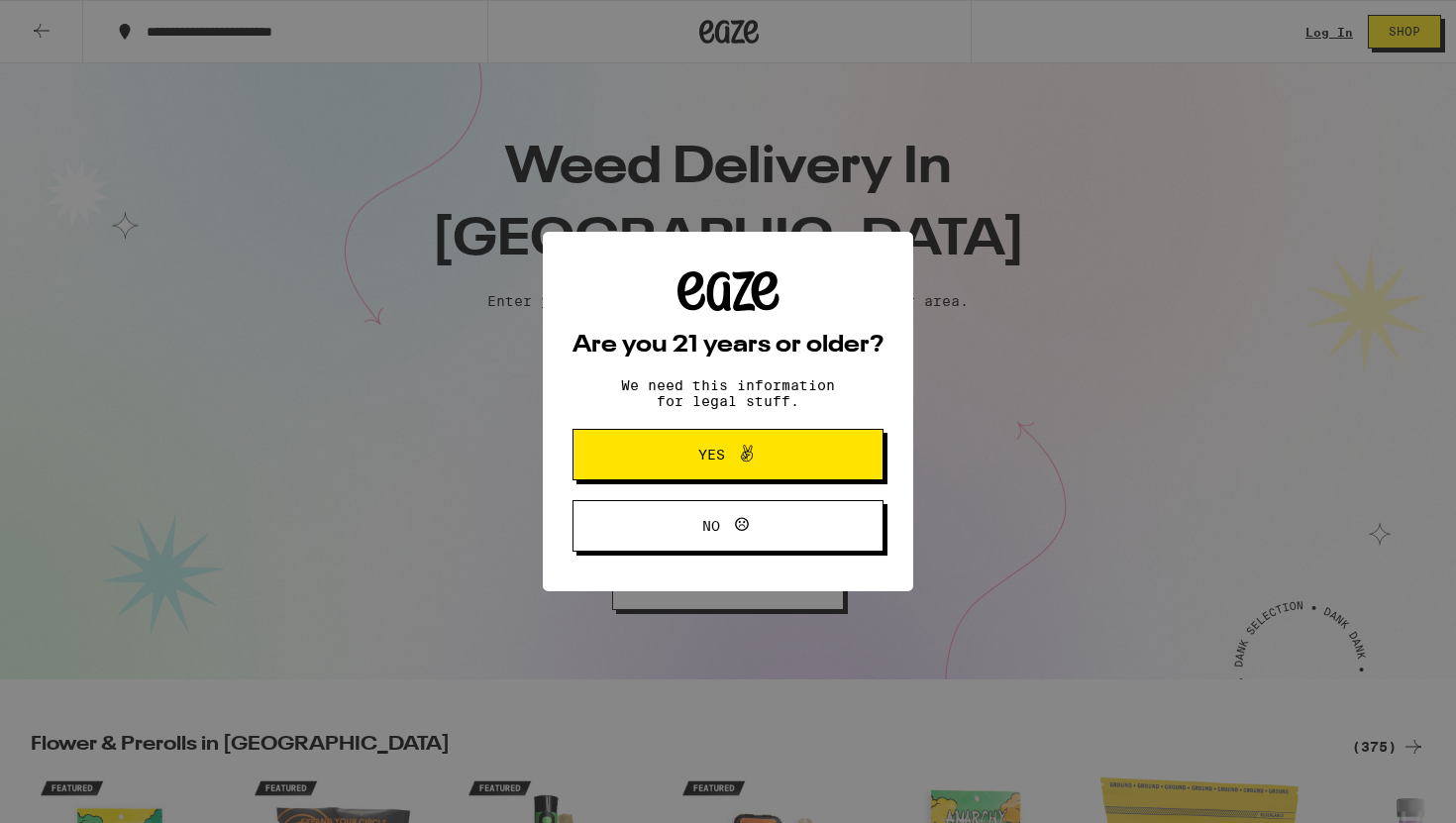 click 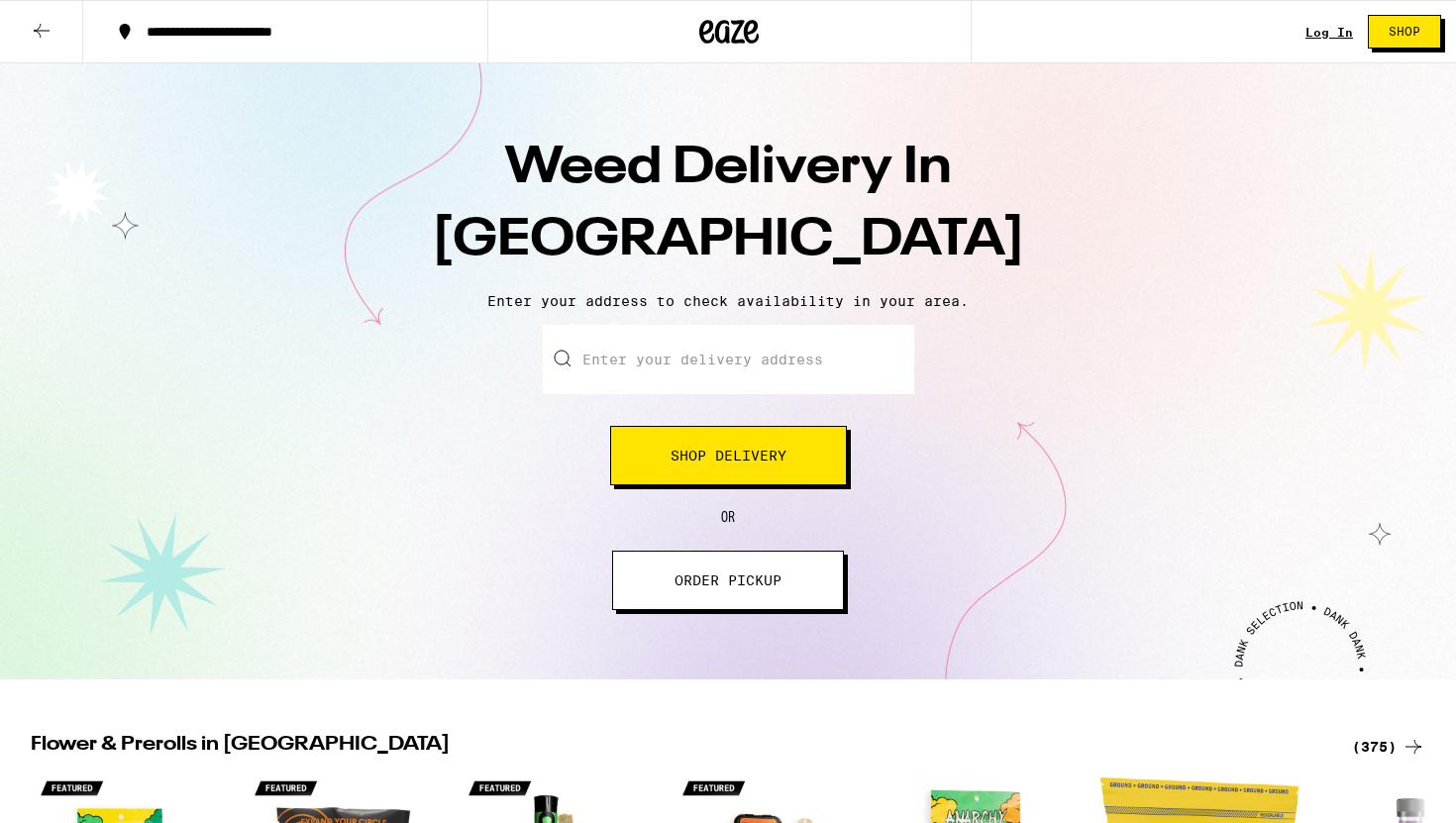 click on "Enter your delivery address" at bounding box center [728, 360] 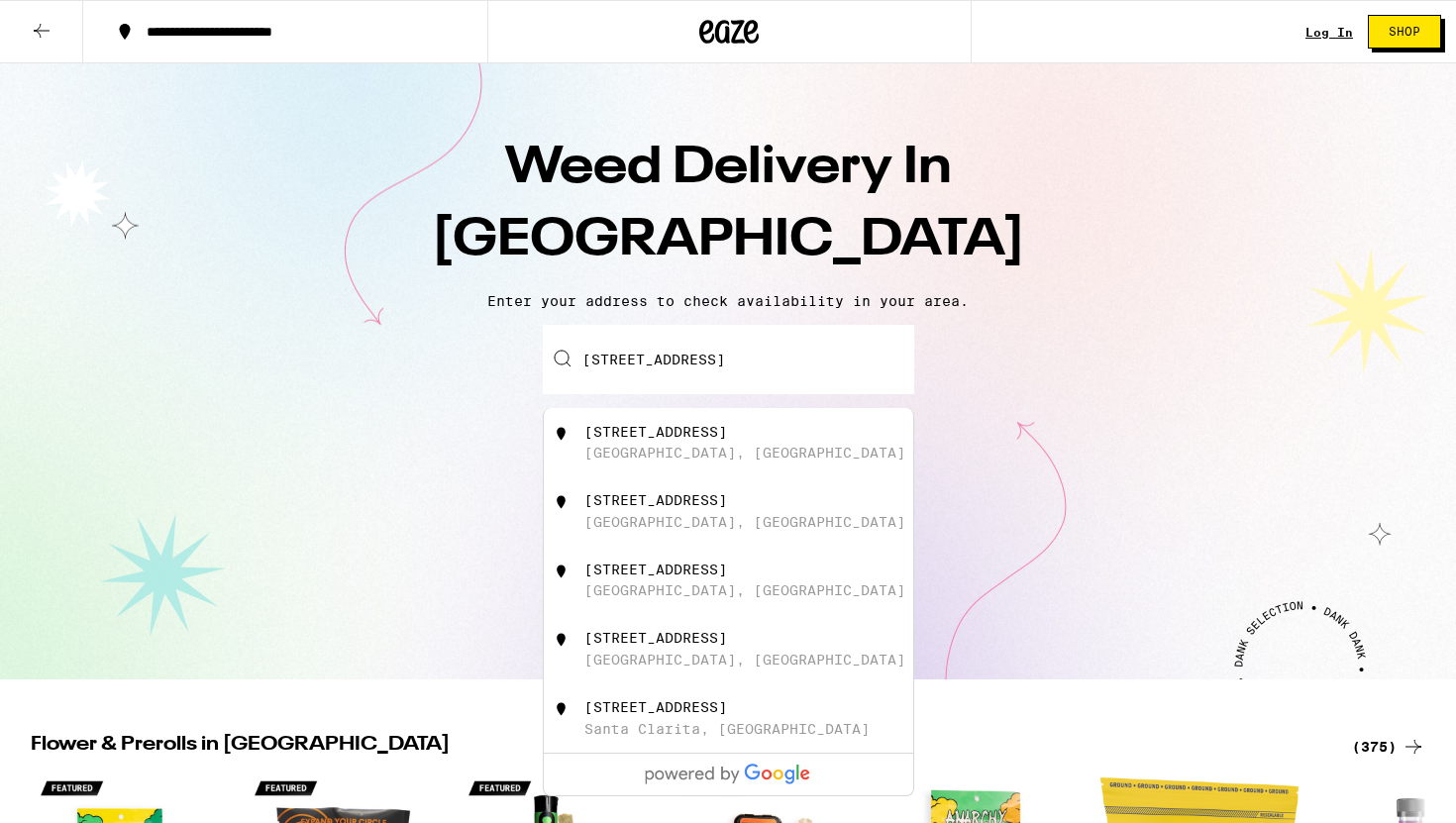 click on "Los Angeles, CA" at bounding box center (745, 453) 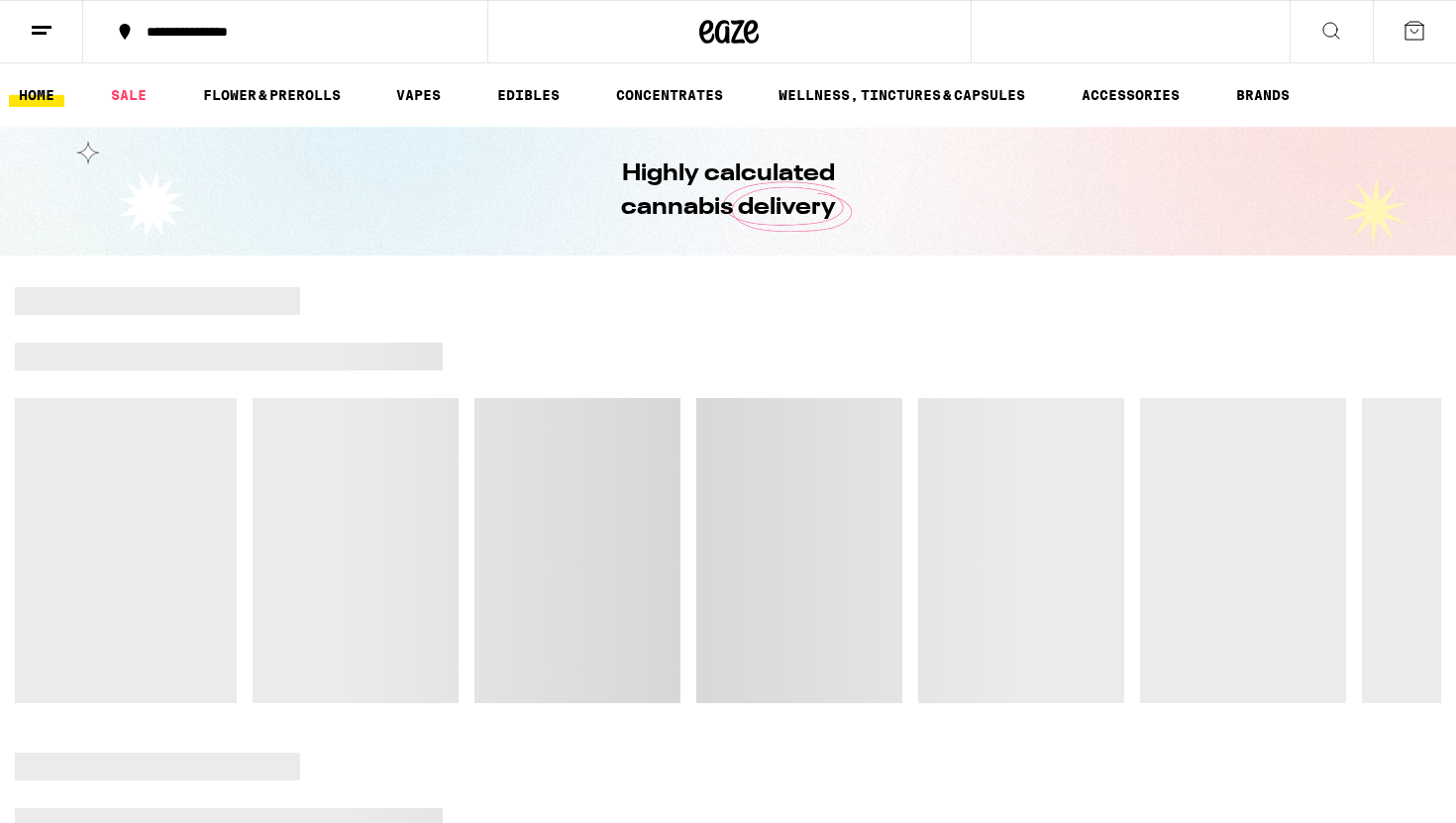 scroll, scrollTop: 0, scrollLeft: 0, axis: both 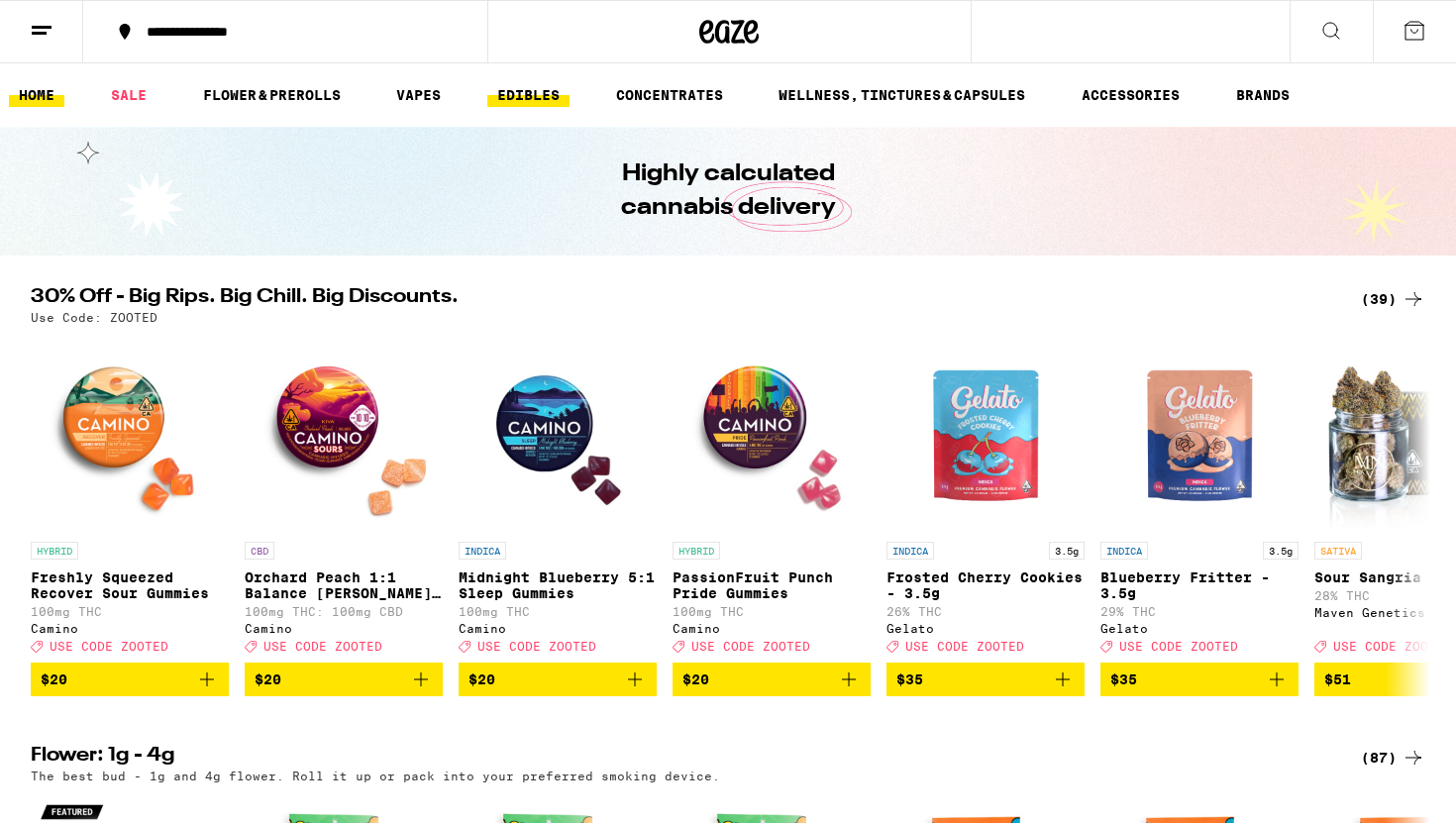 click on "EDIBLES" at bounding box center [528, 95] 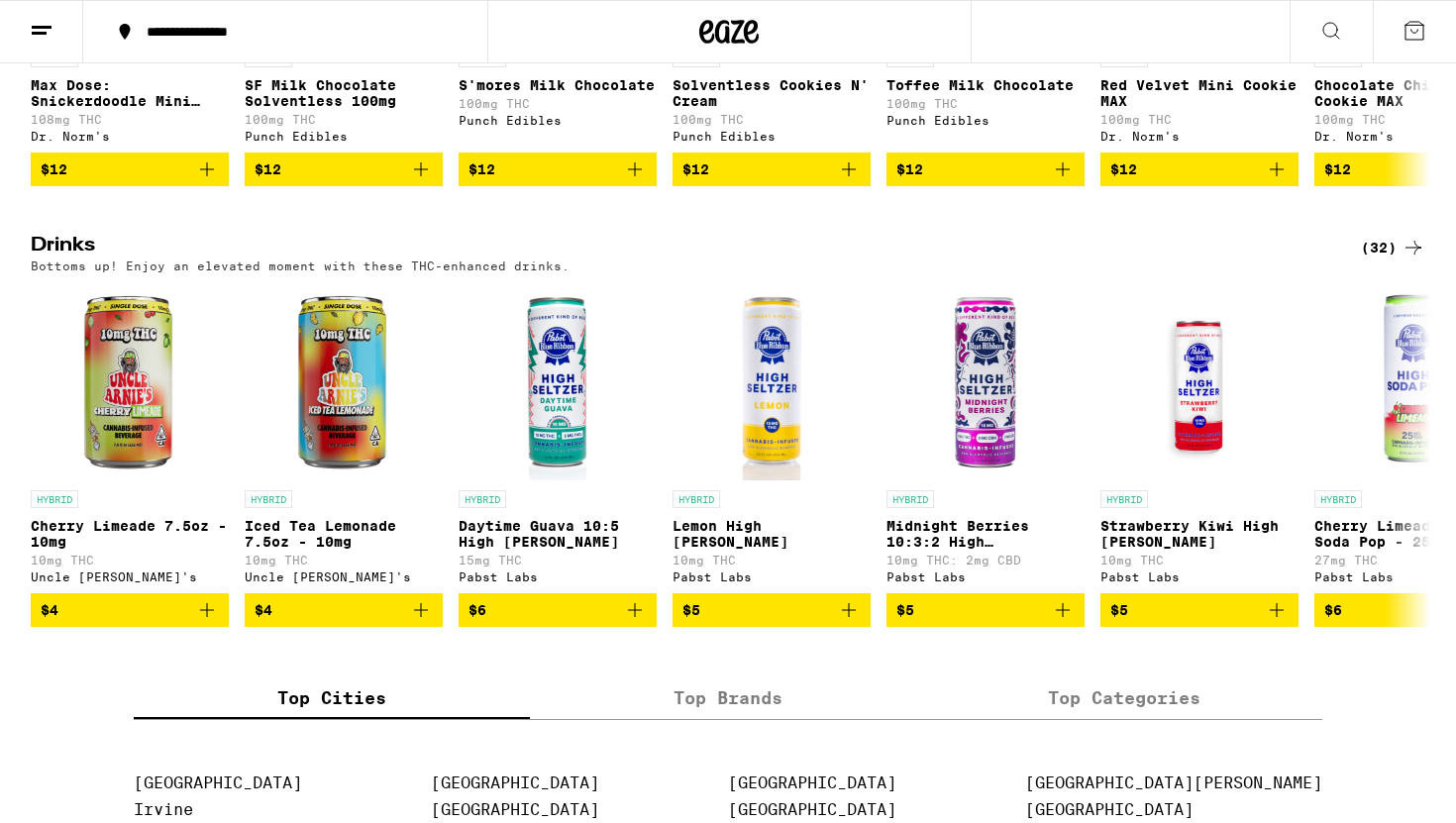 scroll, scrollTop: 944, scrollLeft: 0, axis: vertical 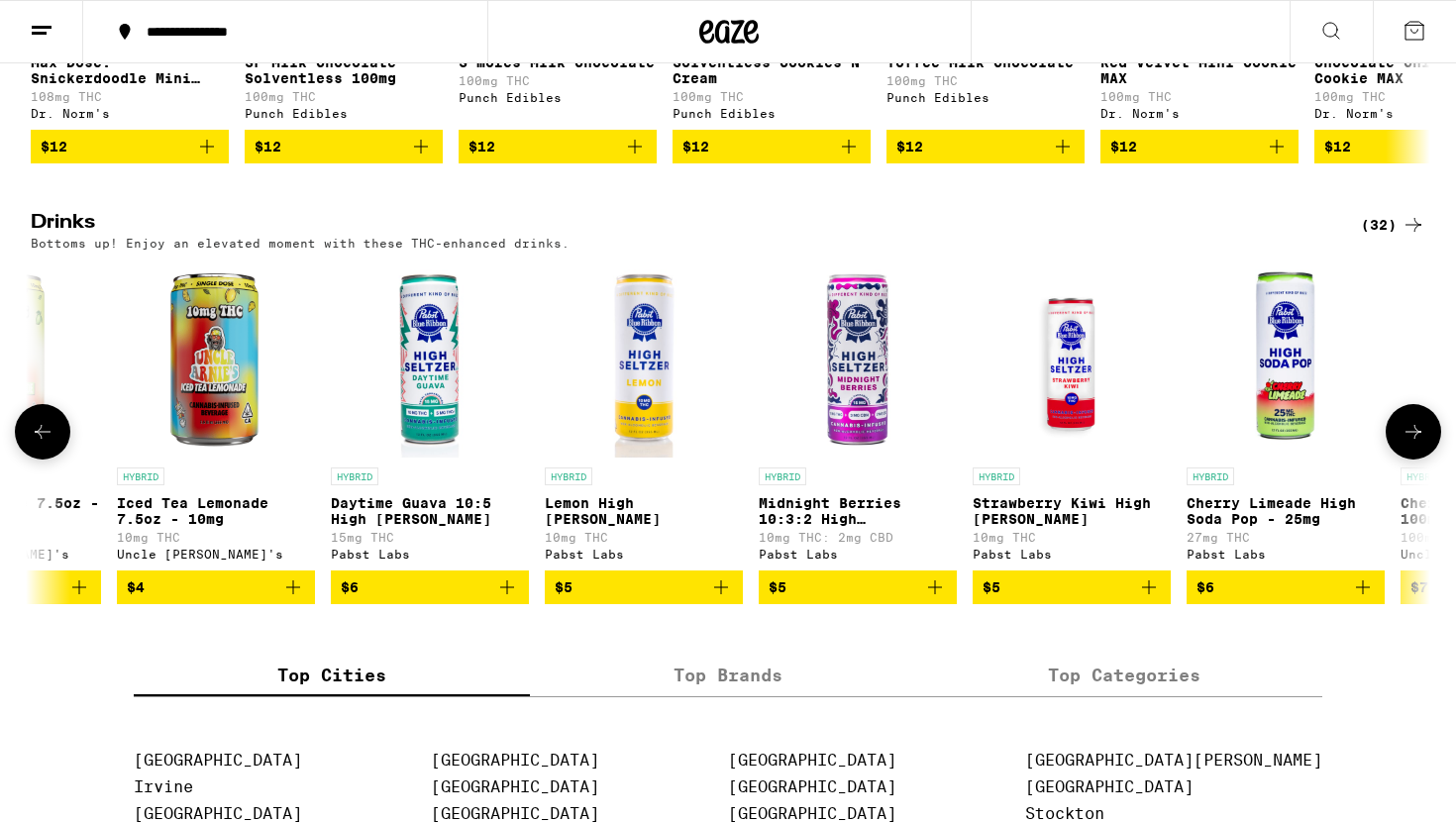click on "Lemon High Seltzer" at bounding box center [644, 511] 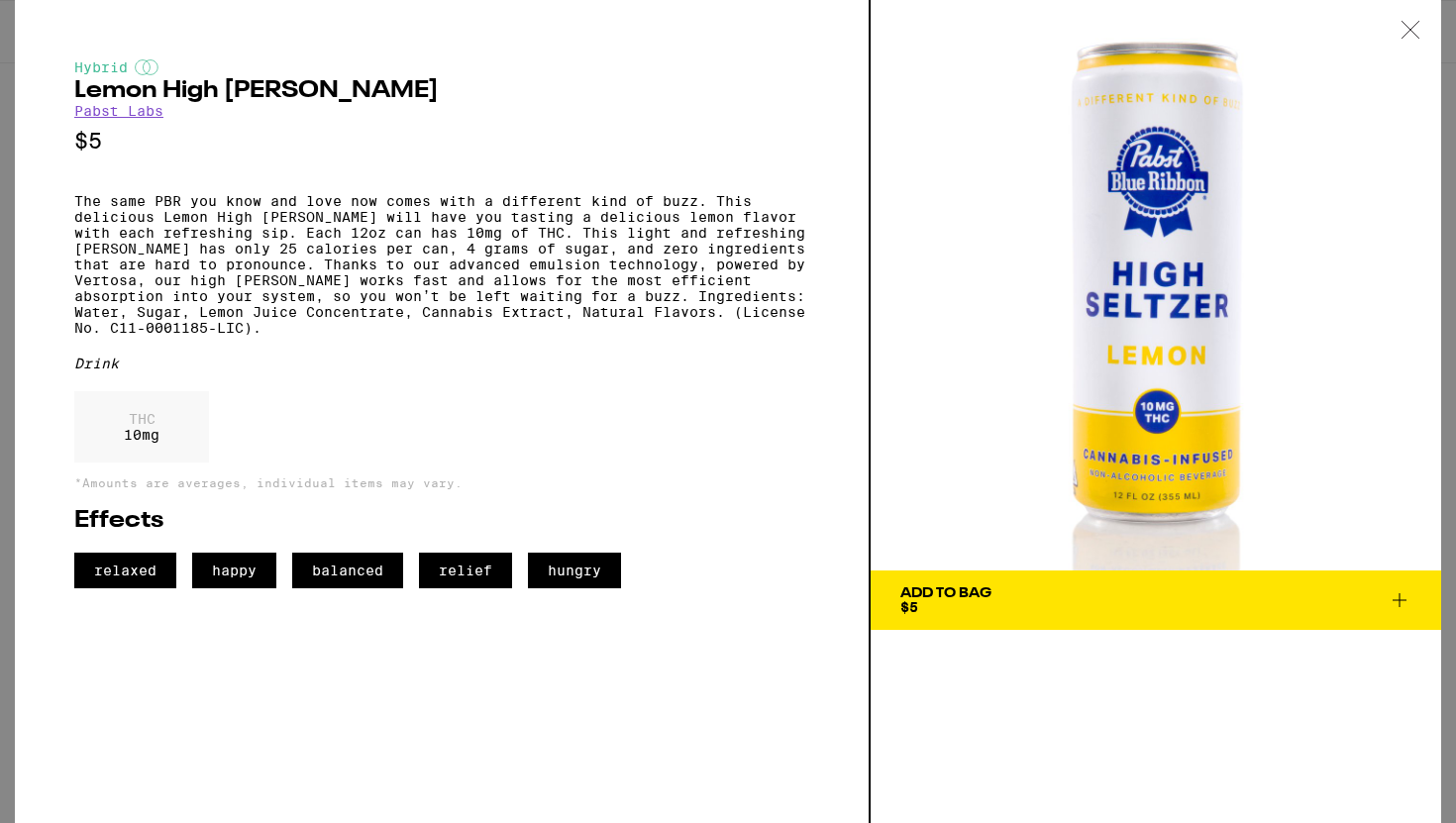 scroll, scrollTop: 0, scrollLeft: 0, axis: both 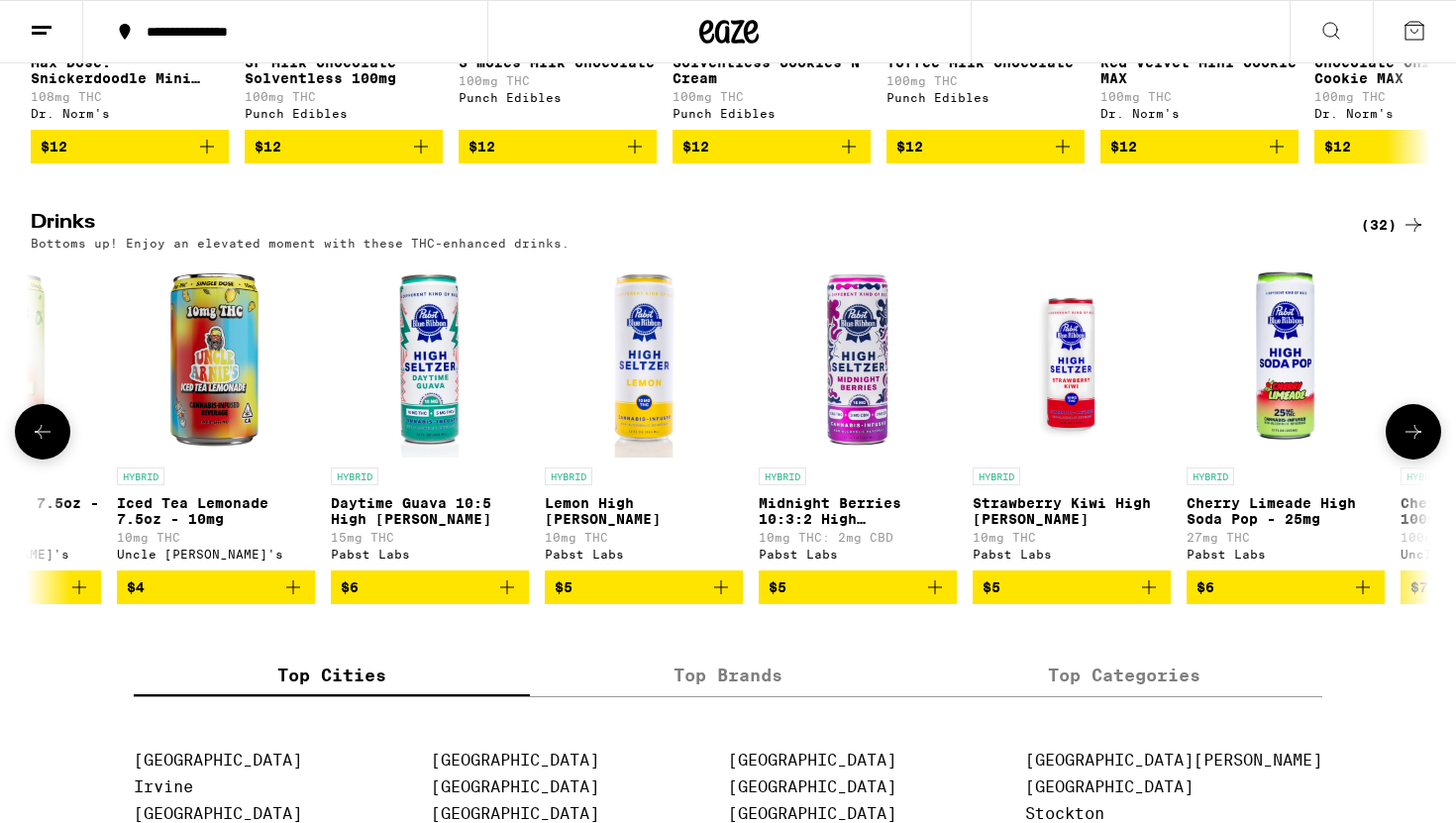 click on "$5" at bounding box center [644, 587] 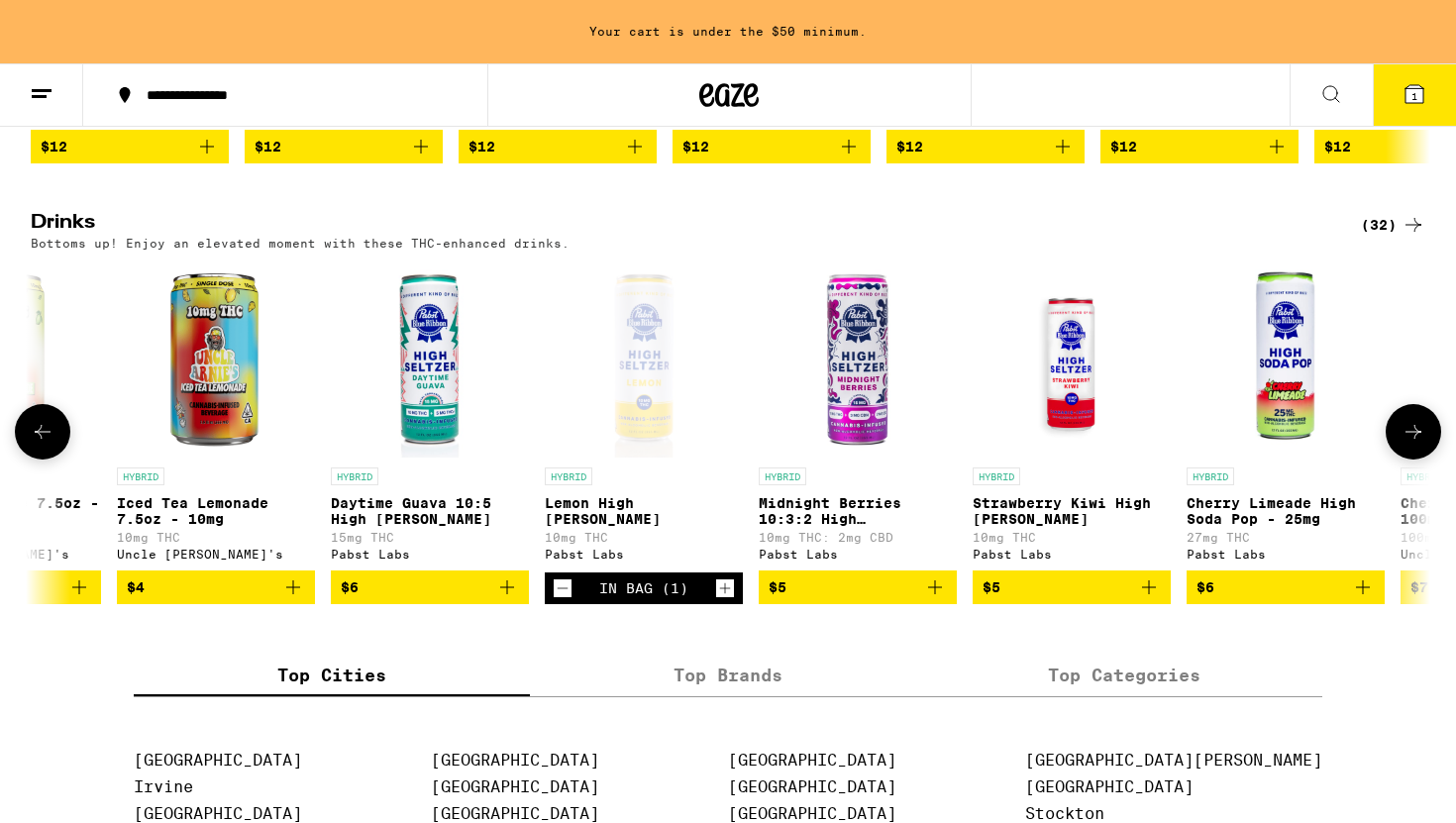 click 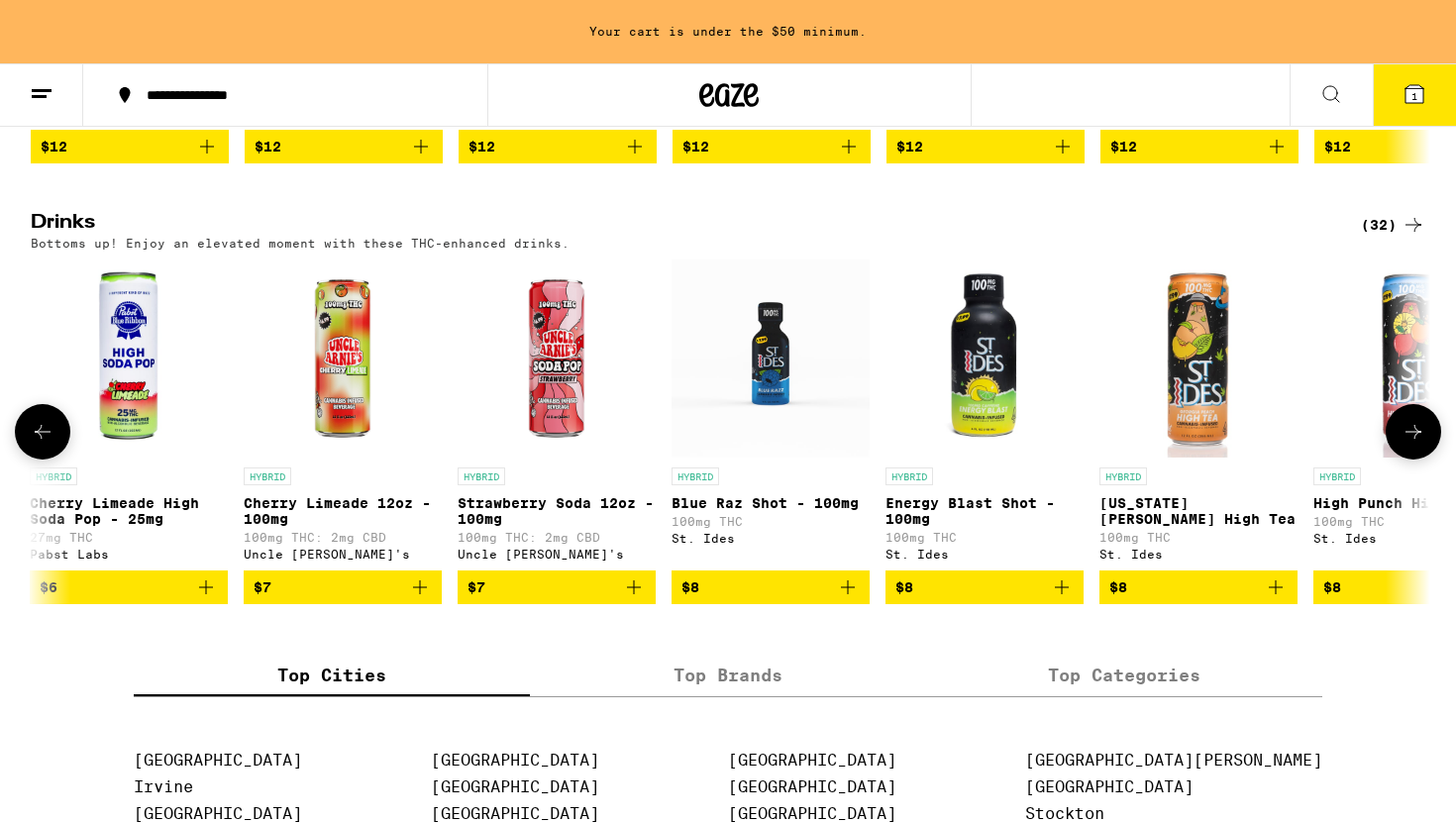 scroll, scrollTop: 0, scrollLeft: 1306, axis: horizontal 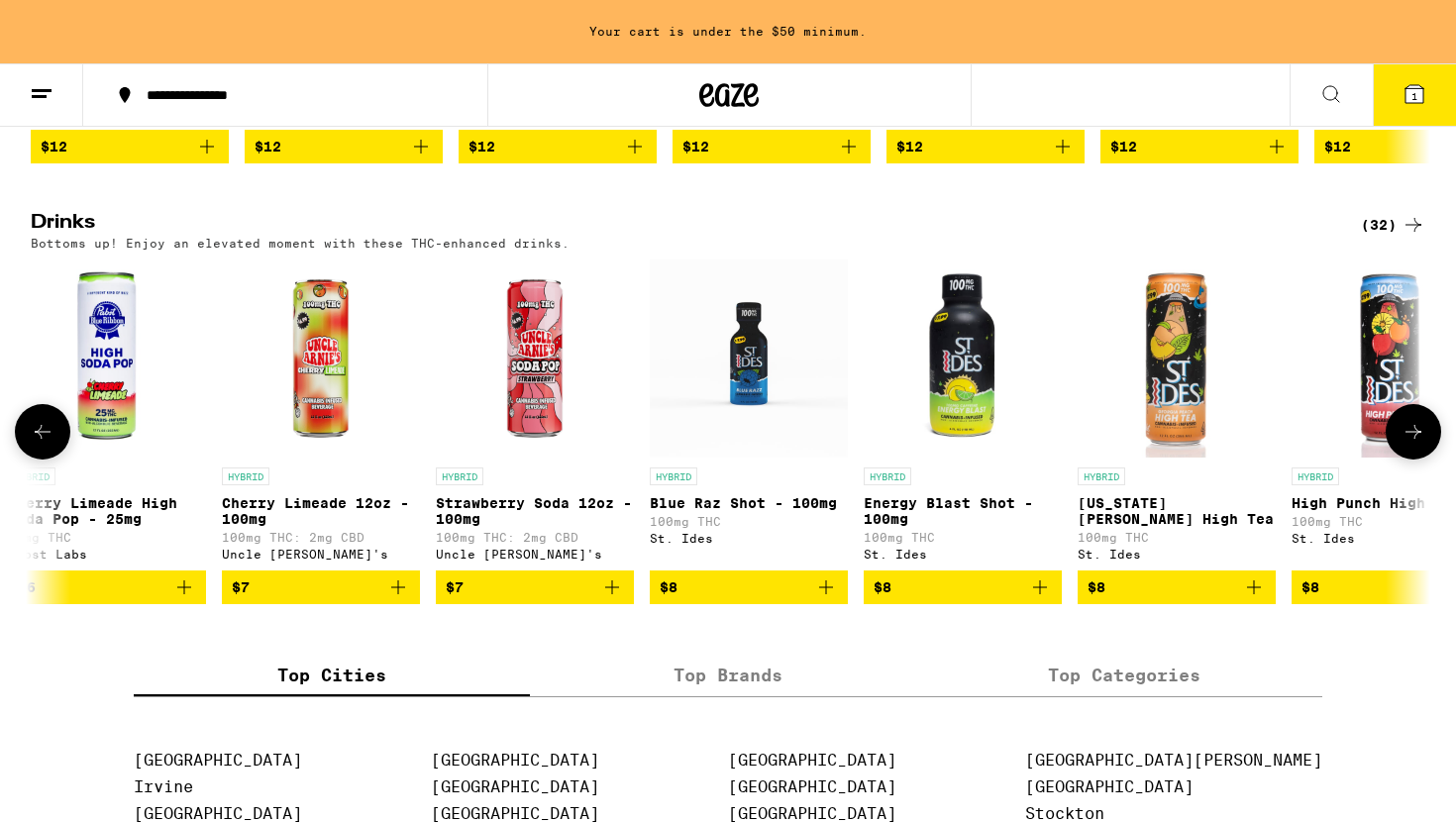 click 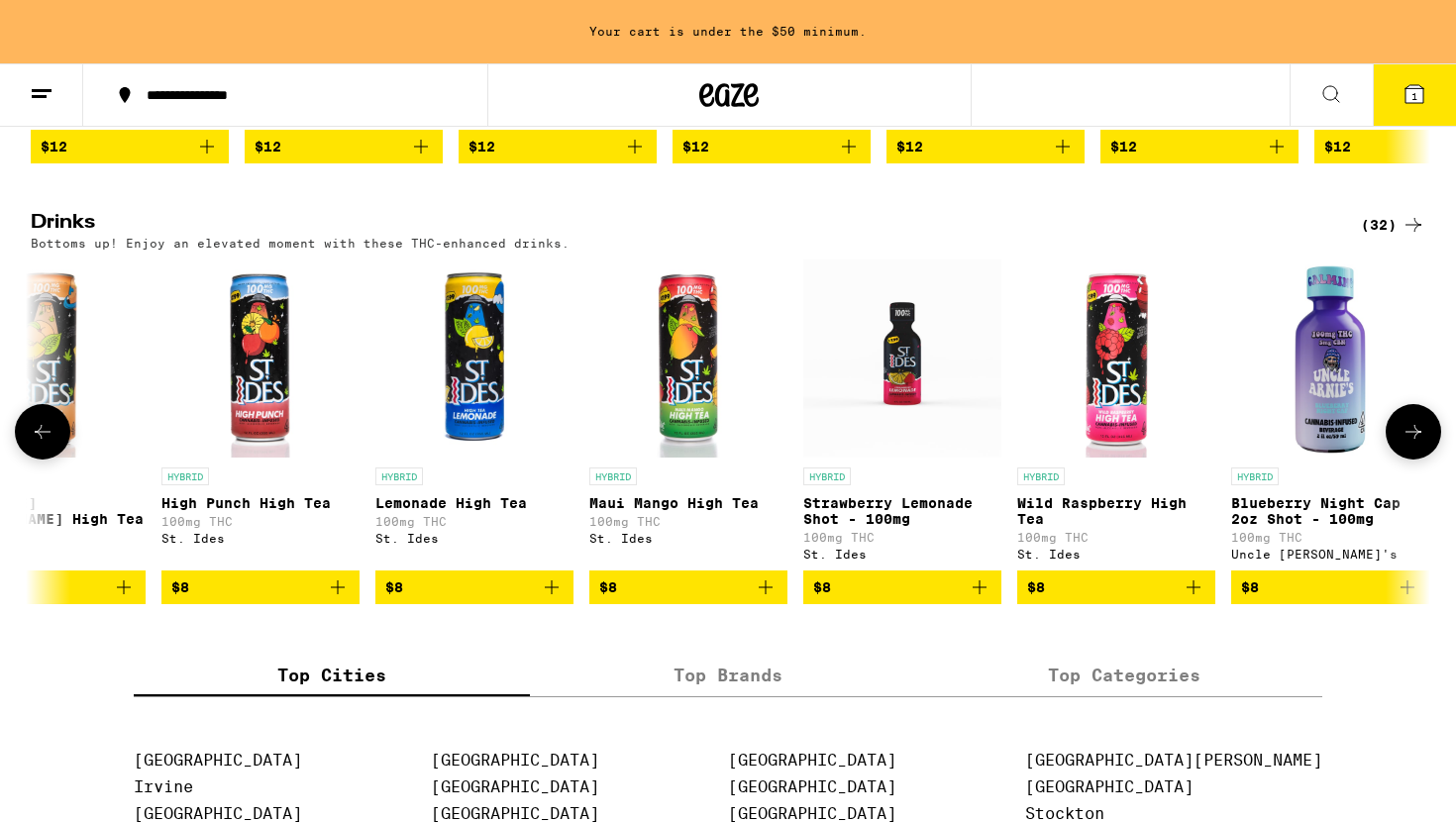 scroll, scrollTop: 0, scrollLeft: 2485, axis: horizontal 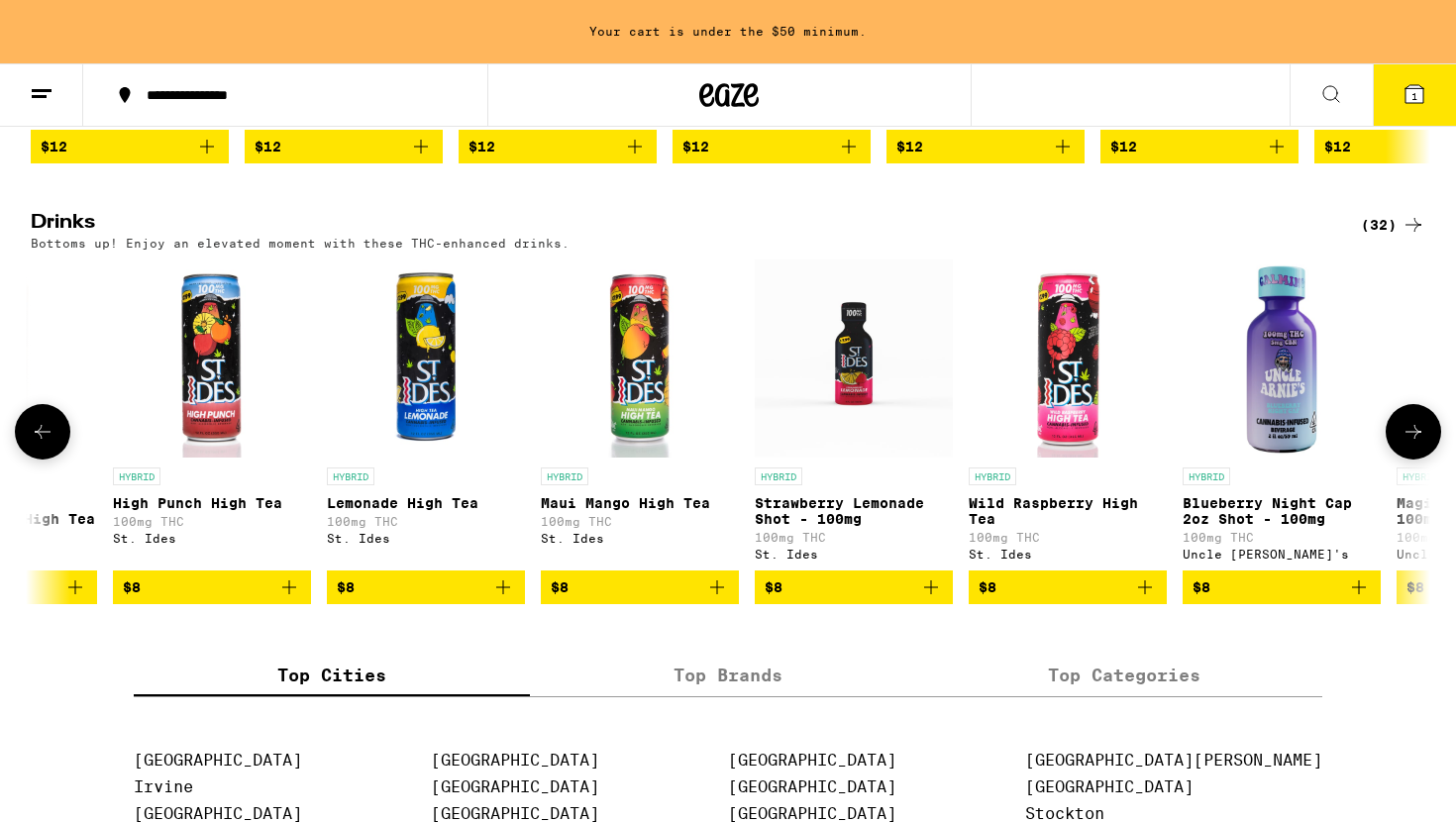click 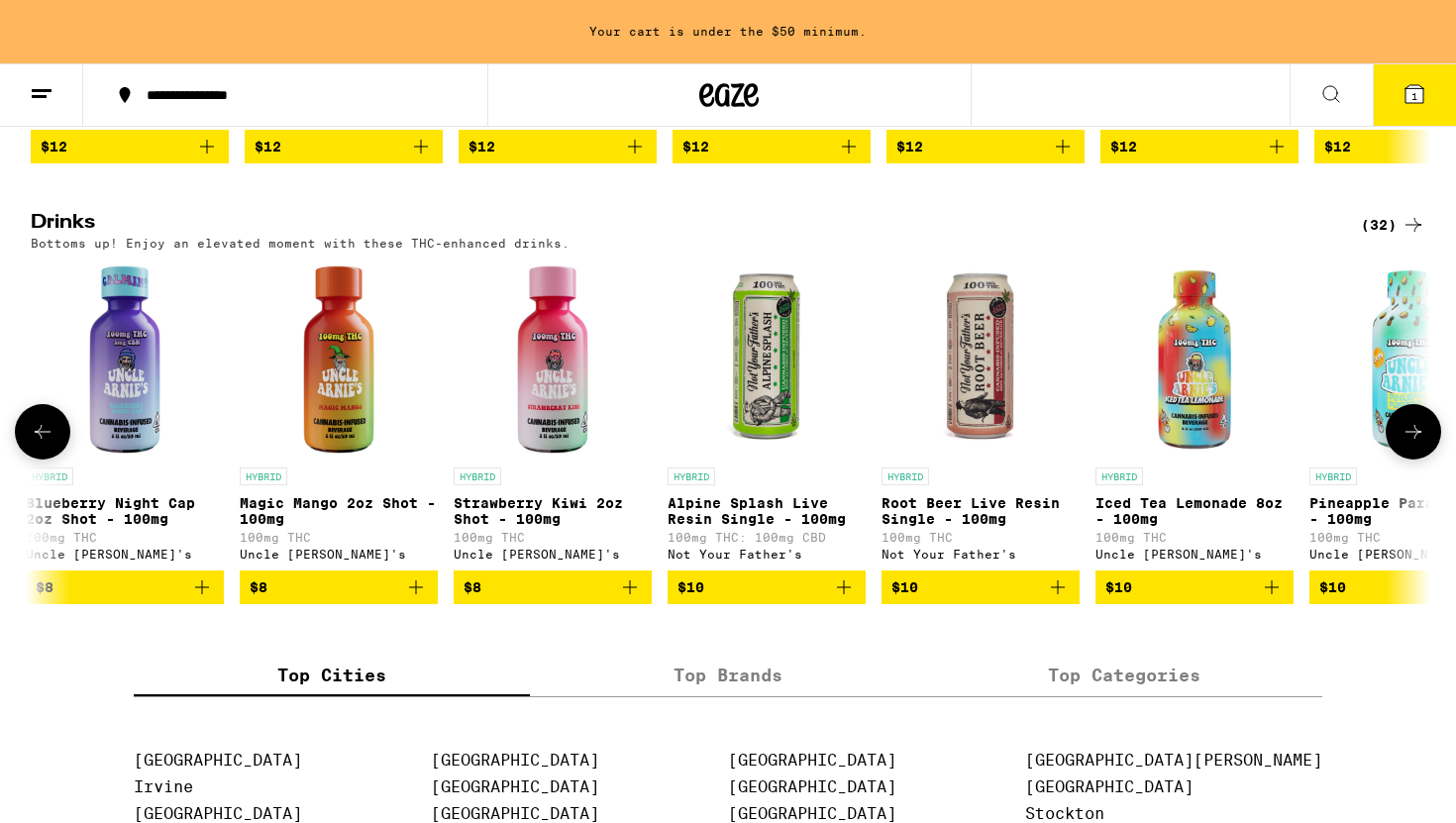 scroll, scrollTop: 0, scrollLeft: 3664, axis: horizontal 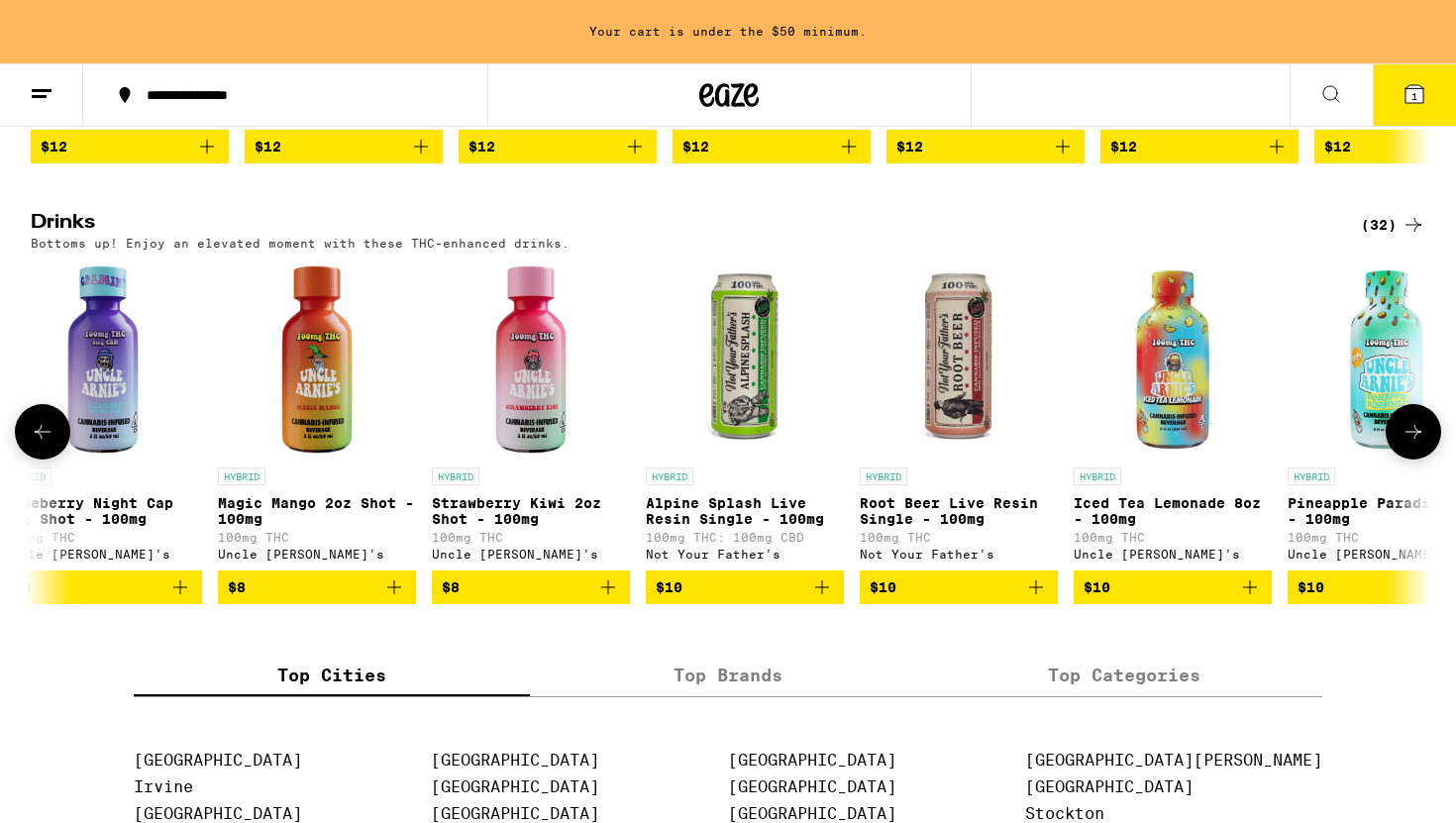 click 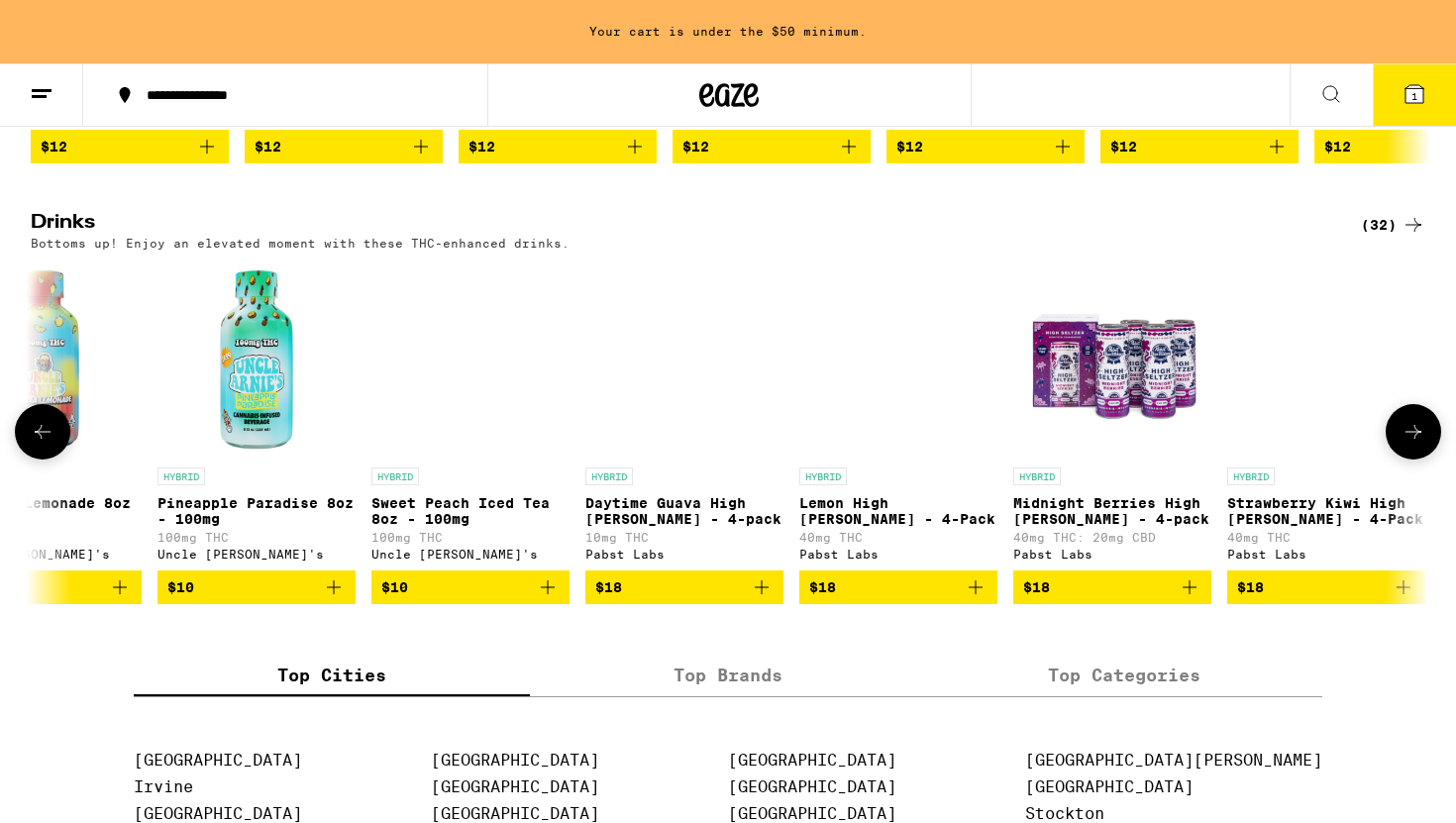scroll, scrollTop: 0, scrollLeft: 4842, axis: horizontal 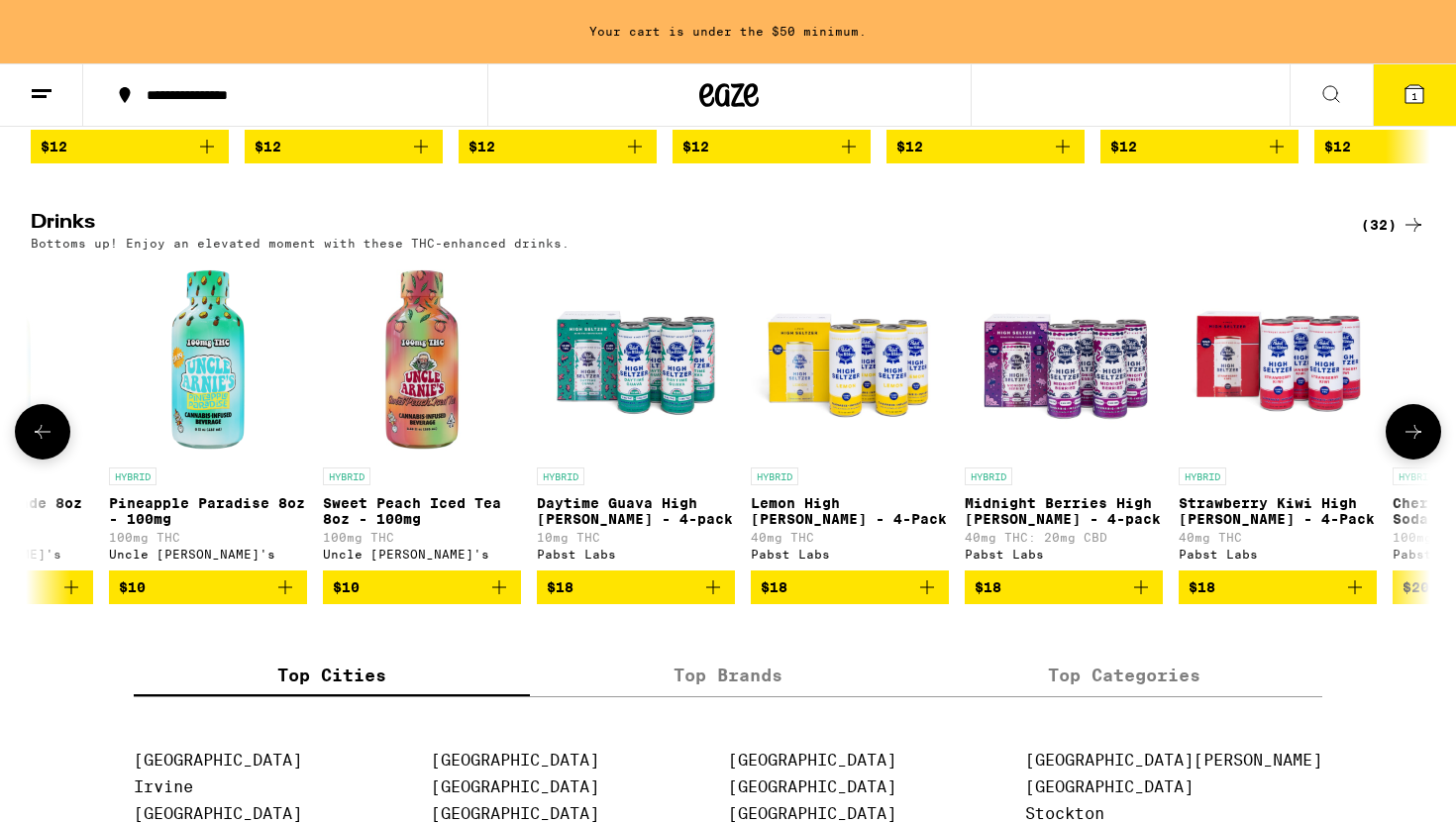 click 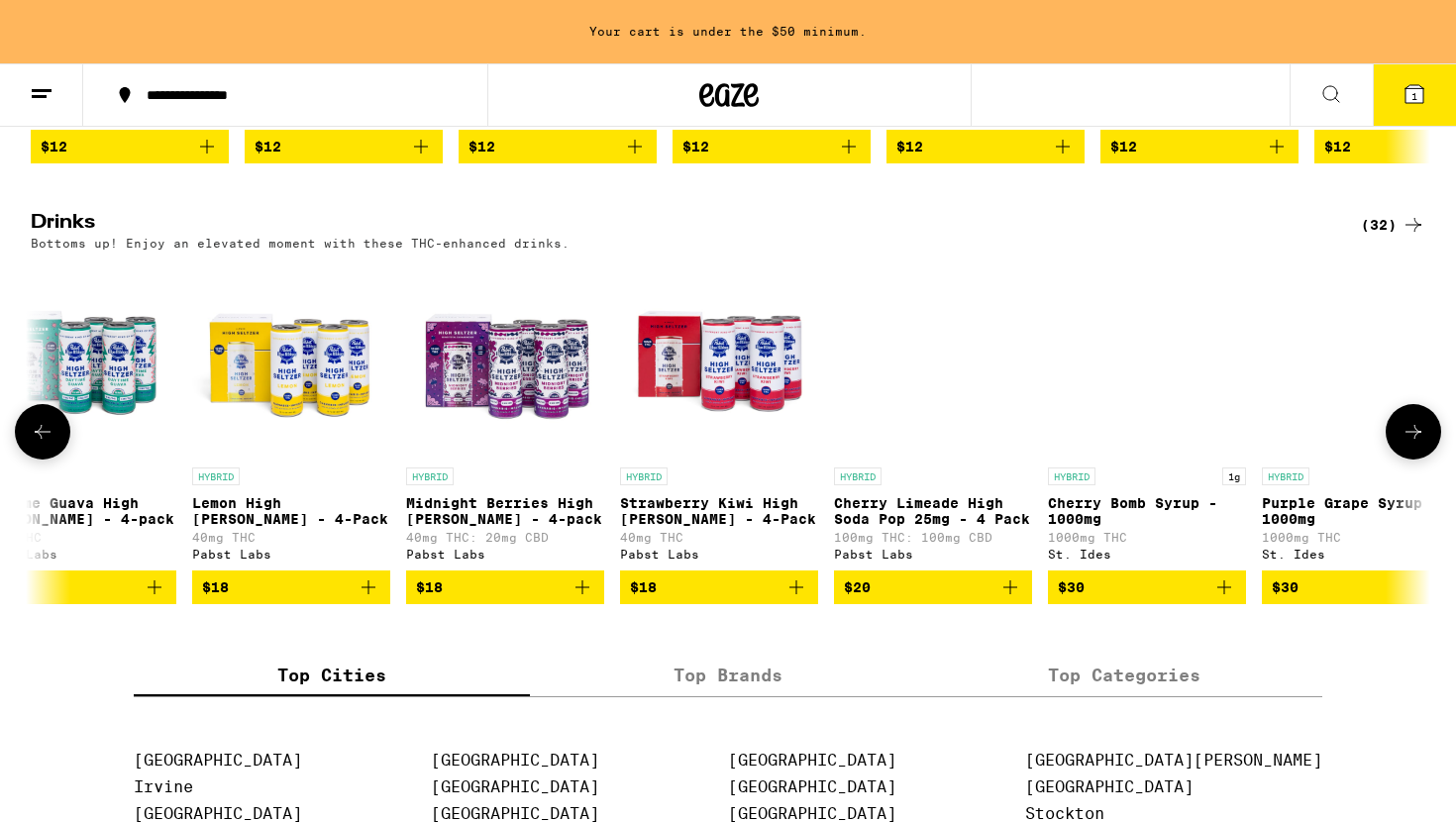 scroll, scrollTop: 0, scrollLeft: 5452, axis: horizontal 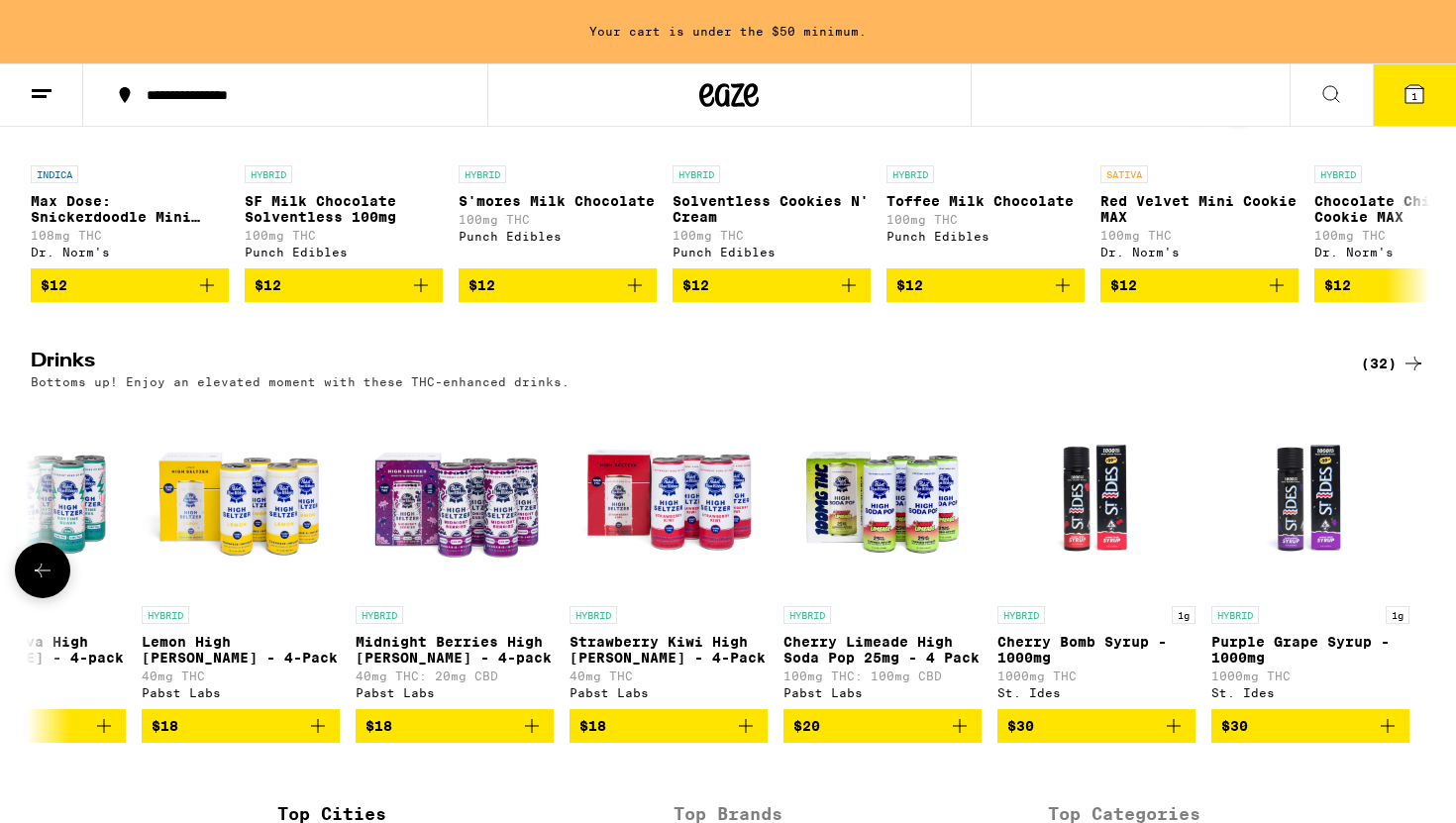 click on "Purple Grape Syrup - 1000mg" at bounding box center [1310, 650] 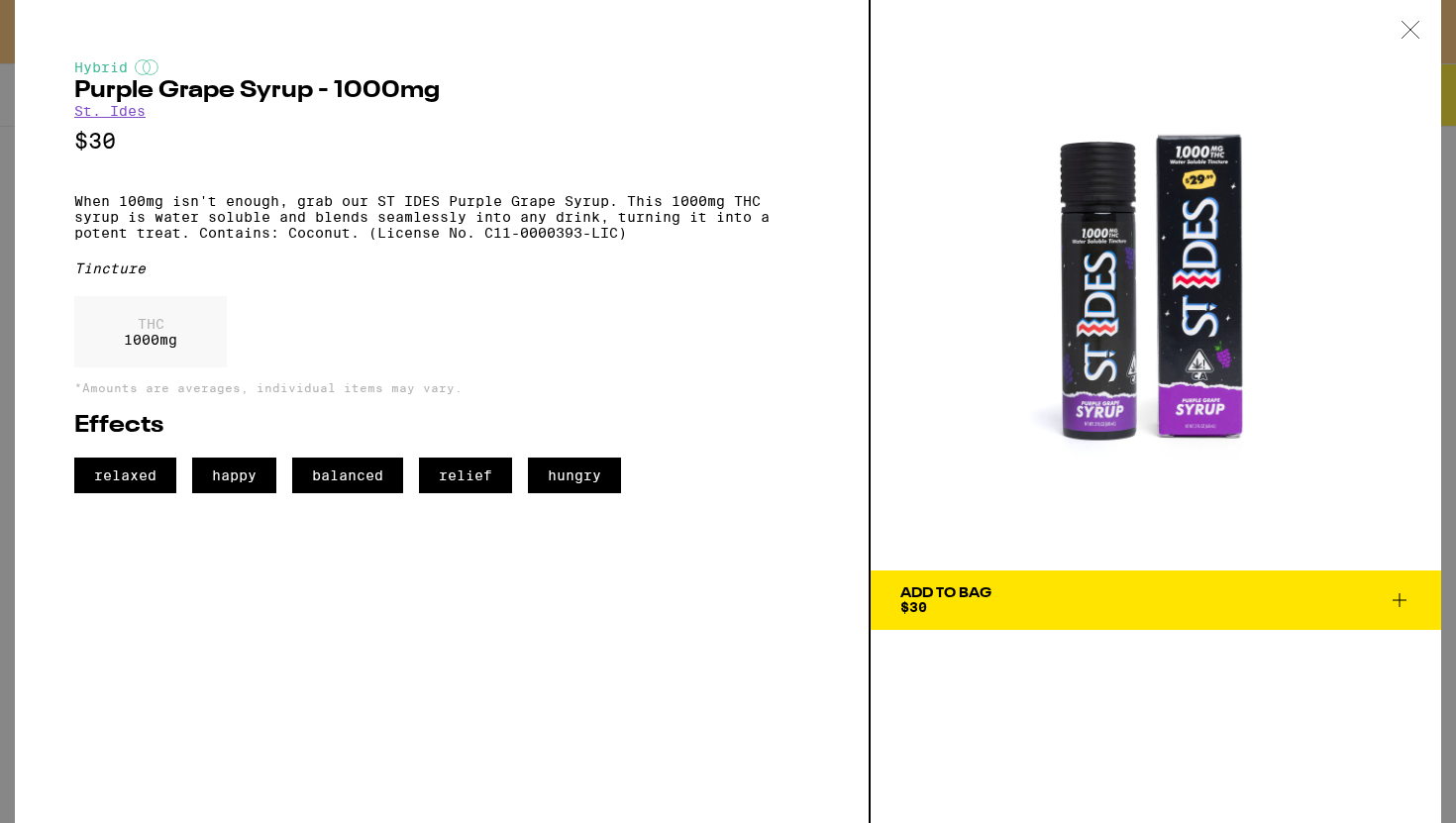 click on "Add To Bag $30" at bounding box center (1156, 600) 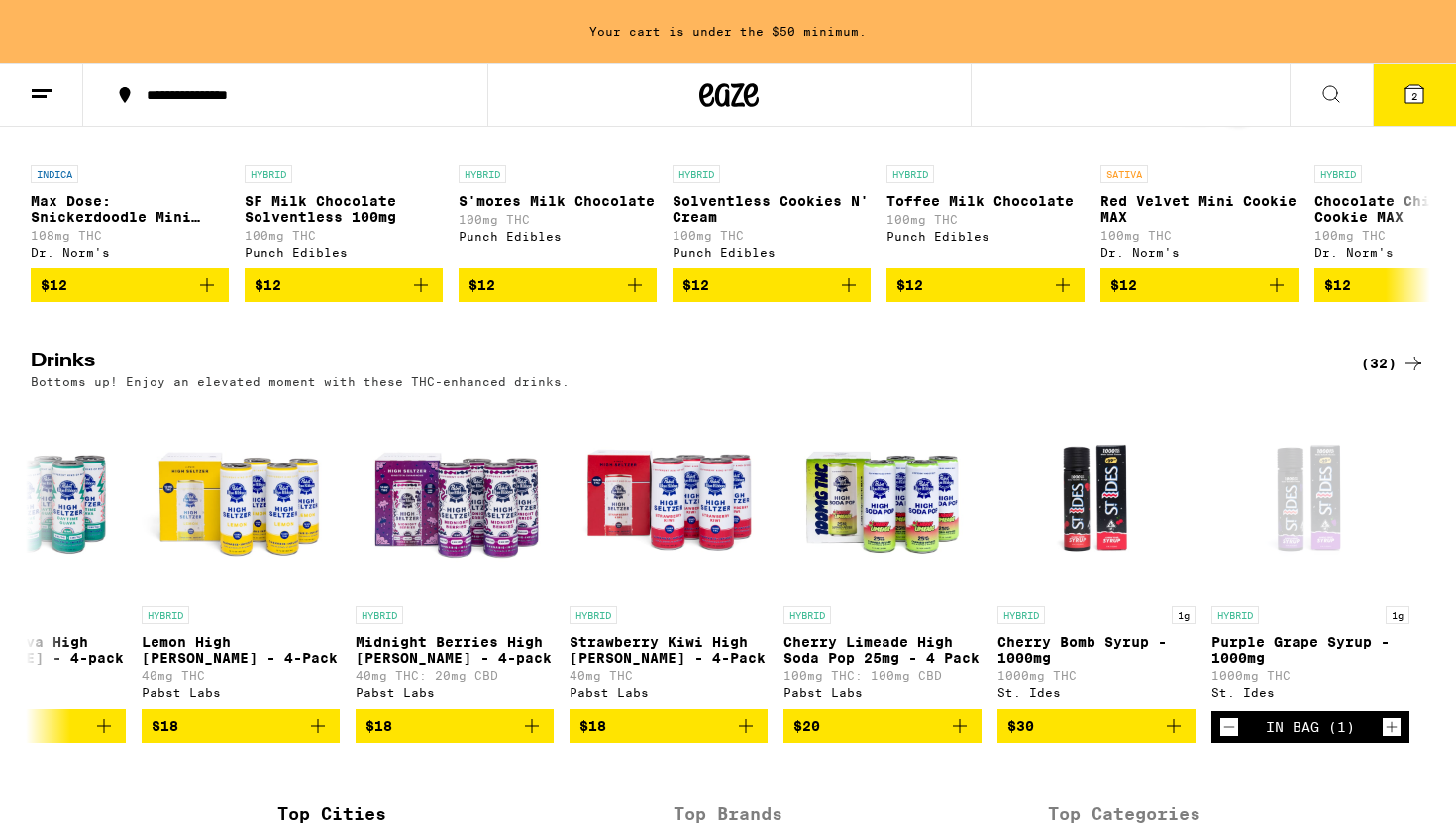 click on "Cherry Bomb Syrup - 1000mg" at bounding box center [1096, 650] 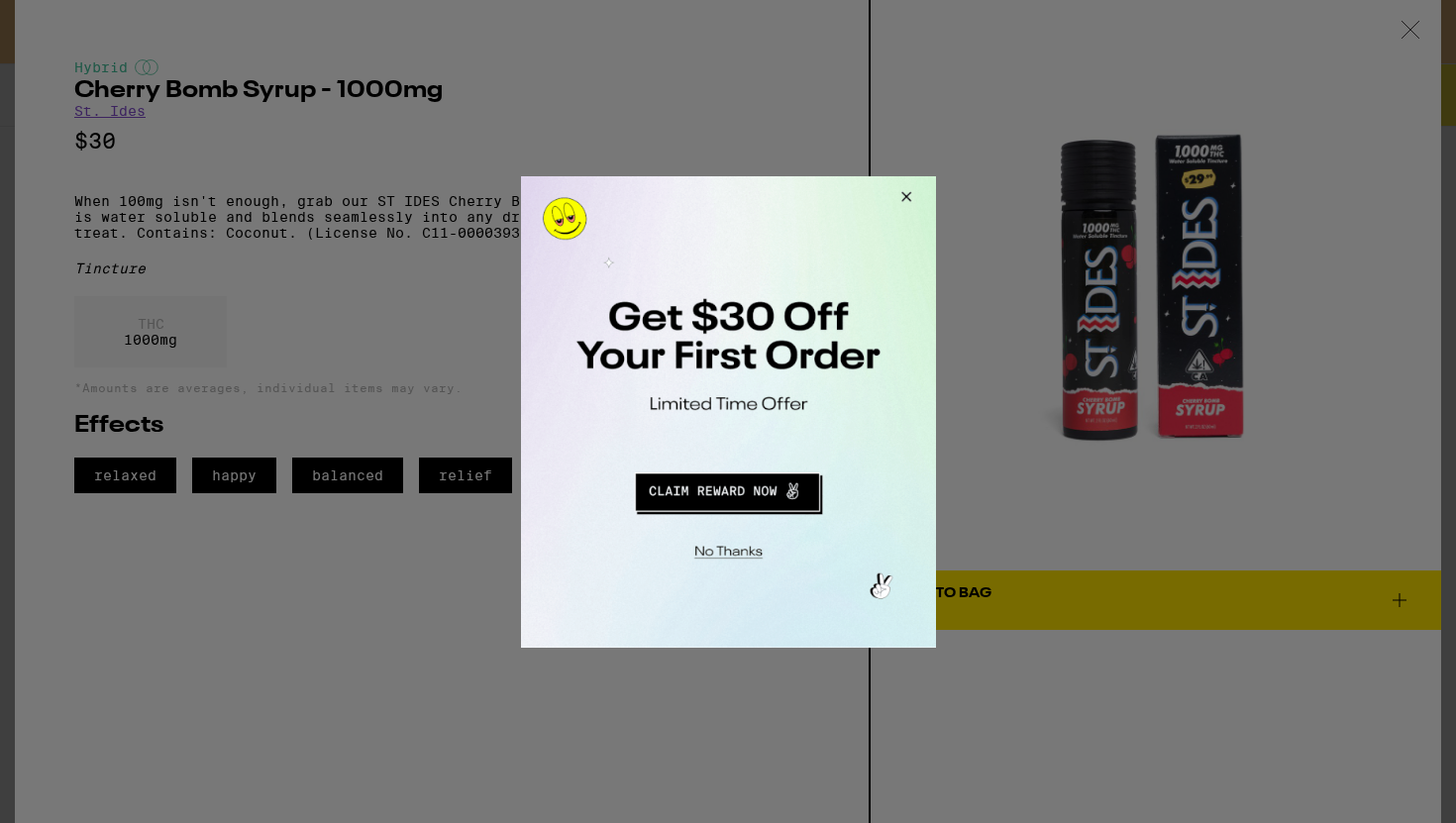 click at bounding box center [726, 488] 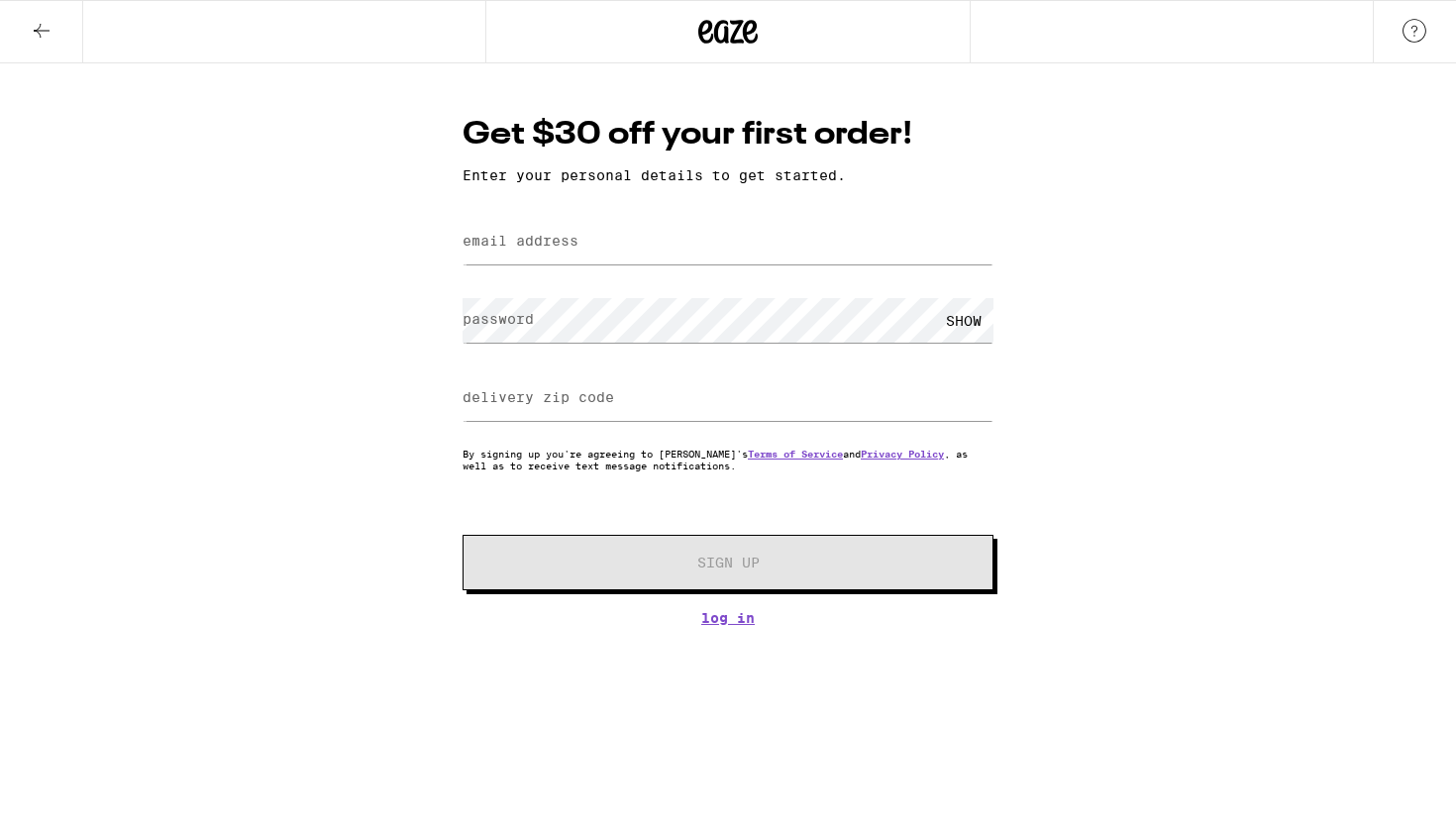 scroll, scrollTop: 0, scrollLeft: 0, axis: both 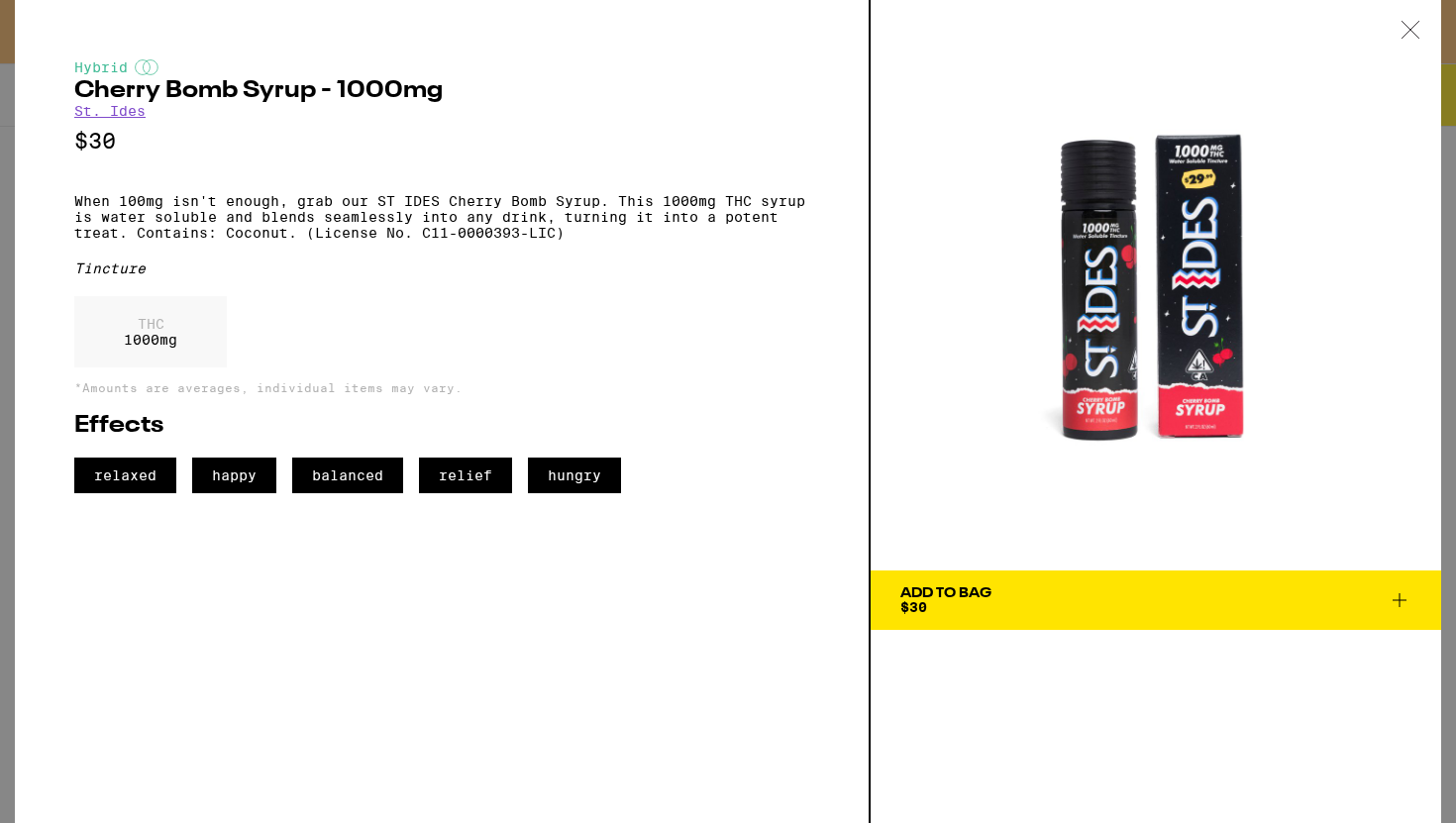 click 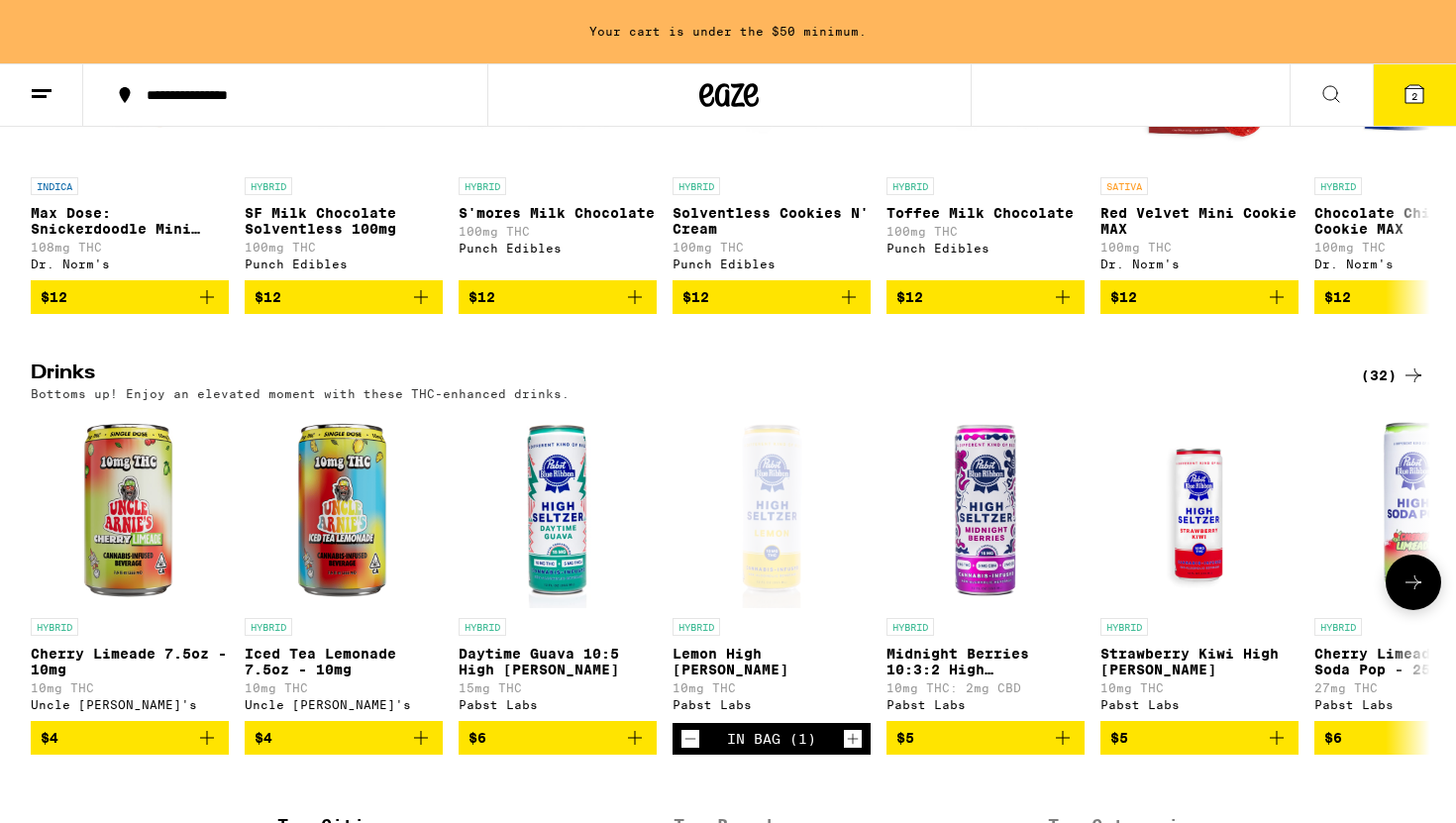 scroll, scrollTop: 0, scrollLeft: 0, axis: both 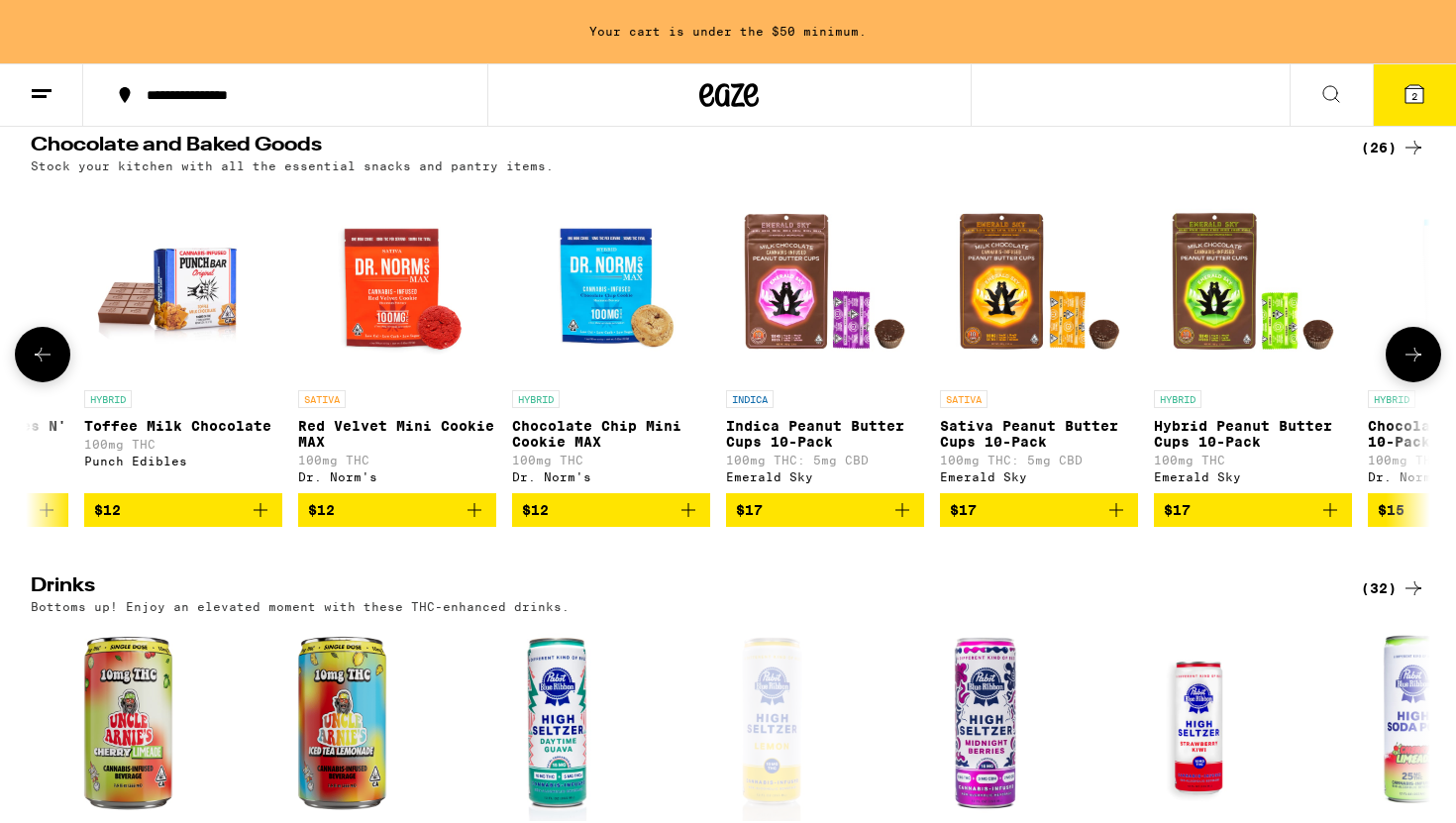 click on "Red Velvet Mini Cookie MAX" at bounding box center [397, 434] 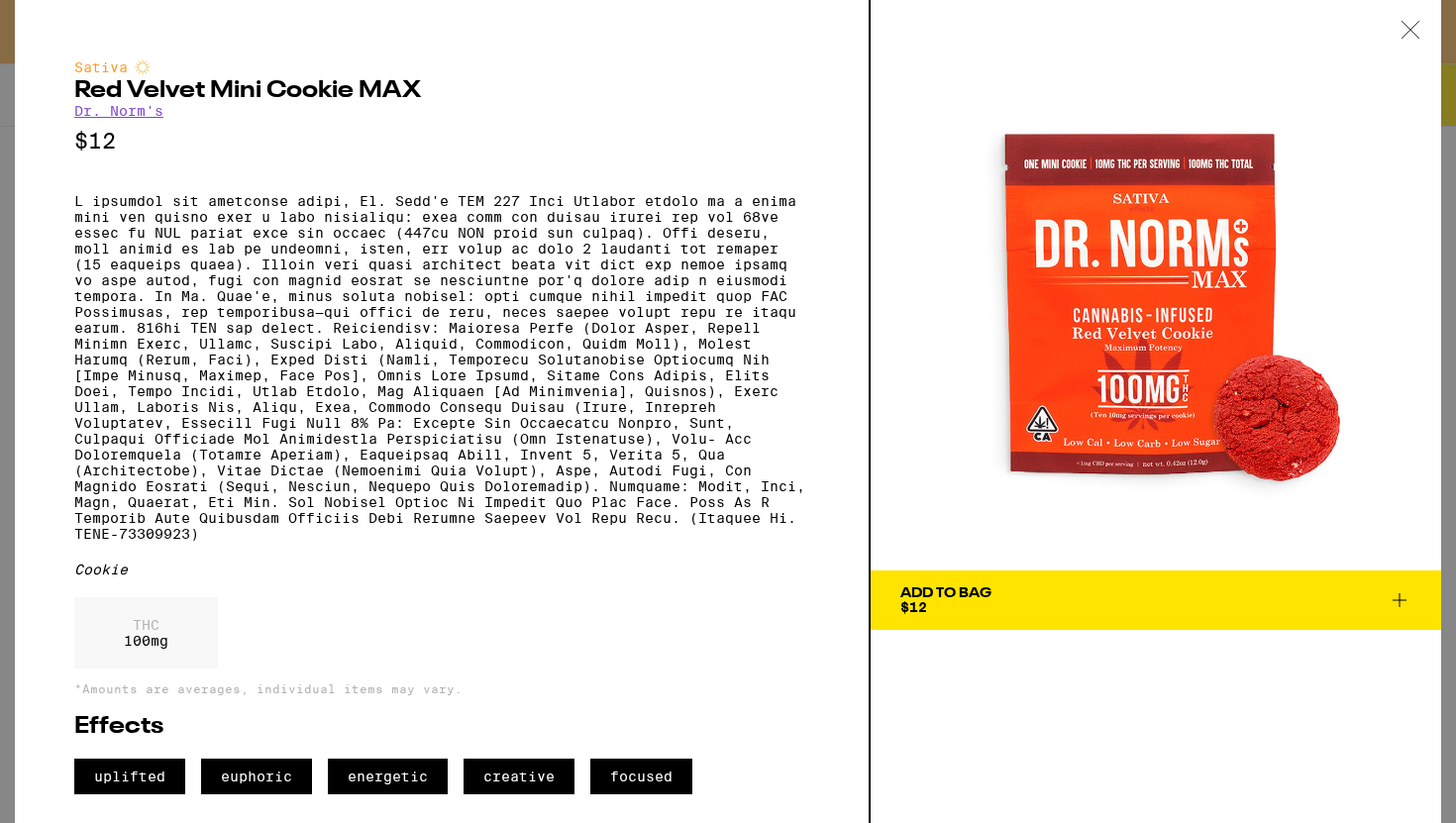 click 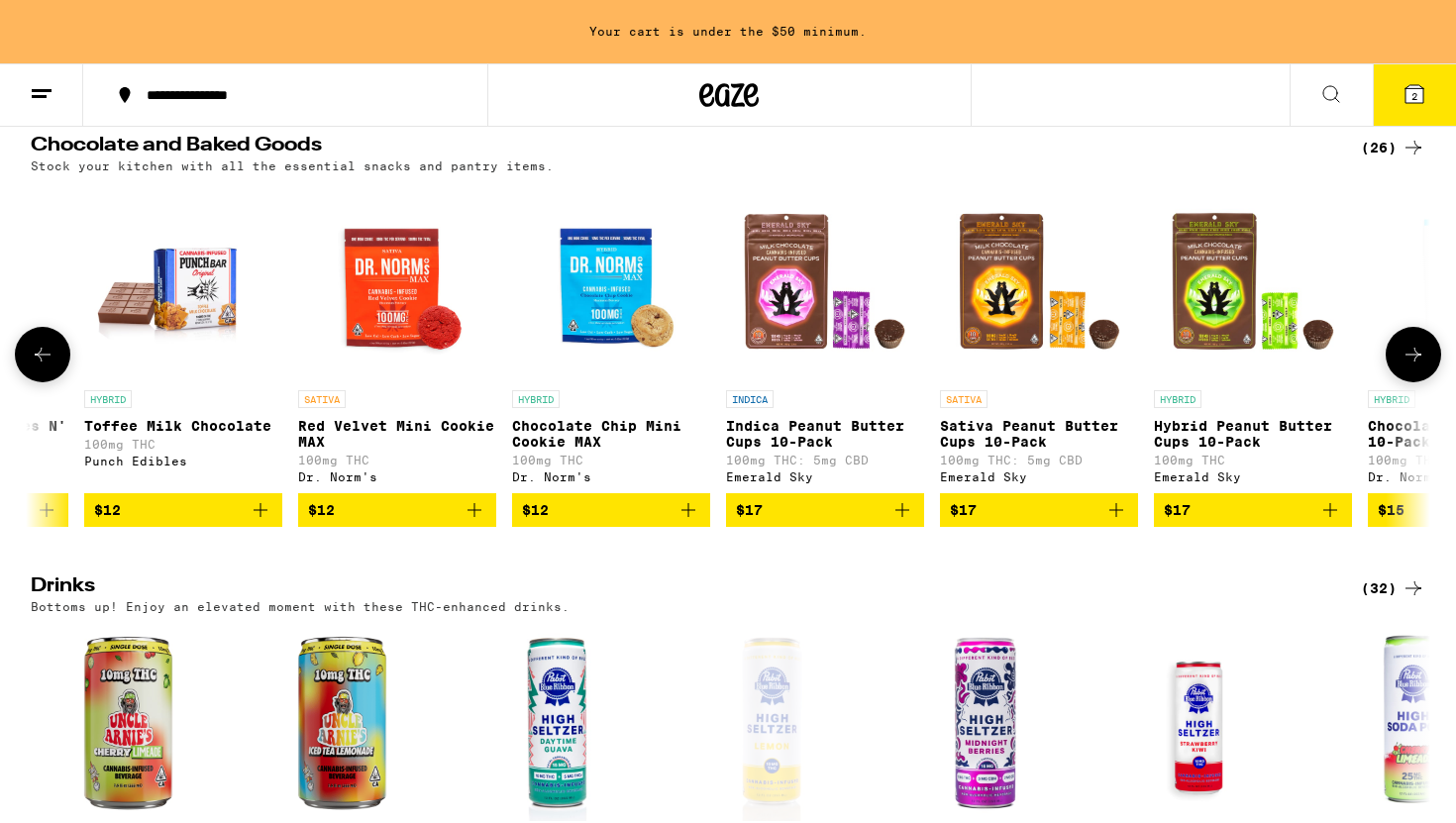 click on "Chocolate Chip Mini Cookie MAX" at bounding box center (611, 434) 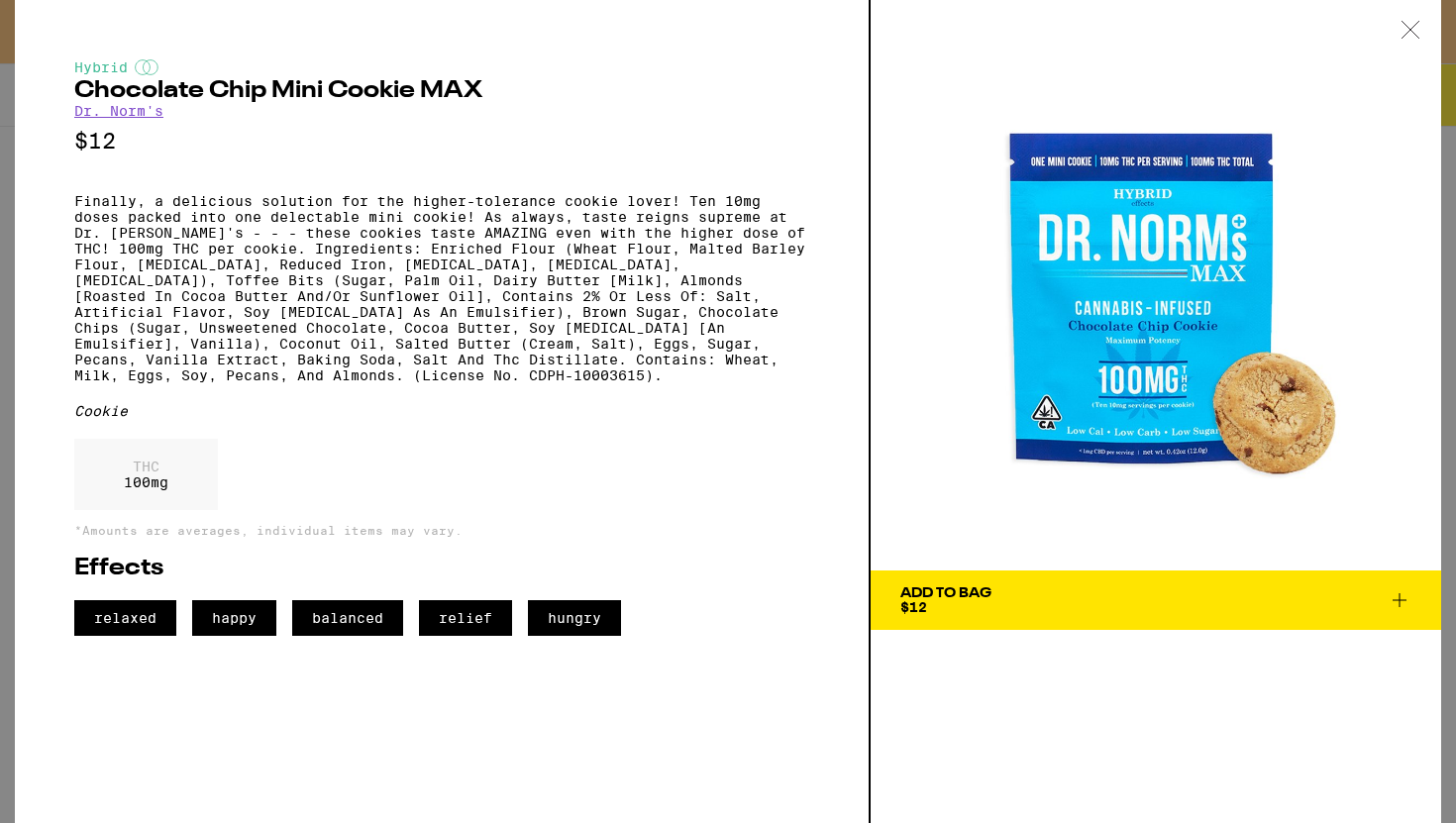 click 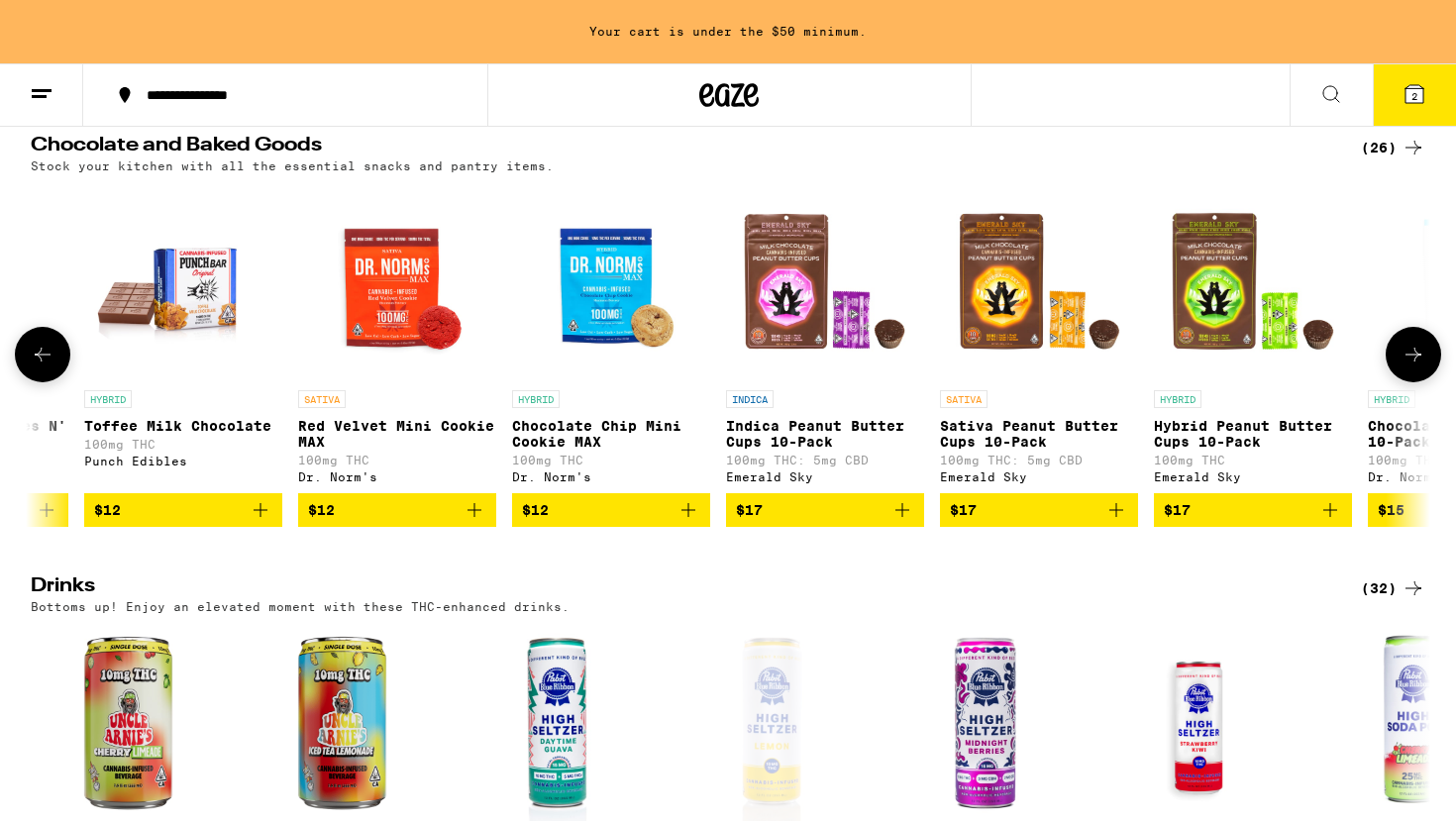 click on "$12" at bounding box center [611, 510] 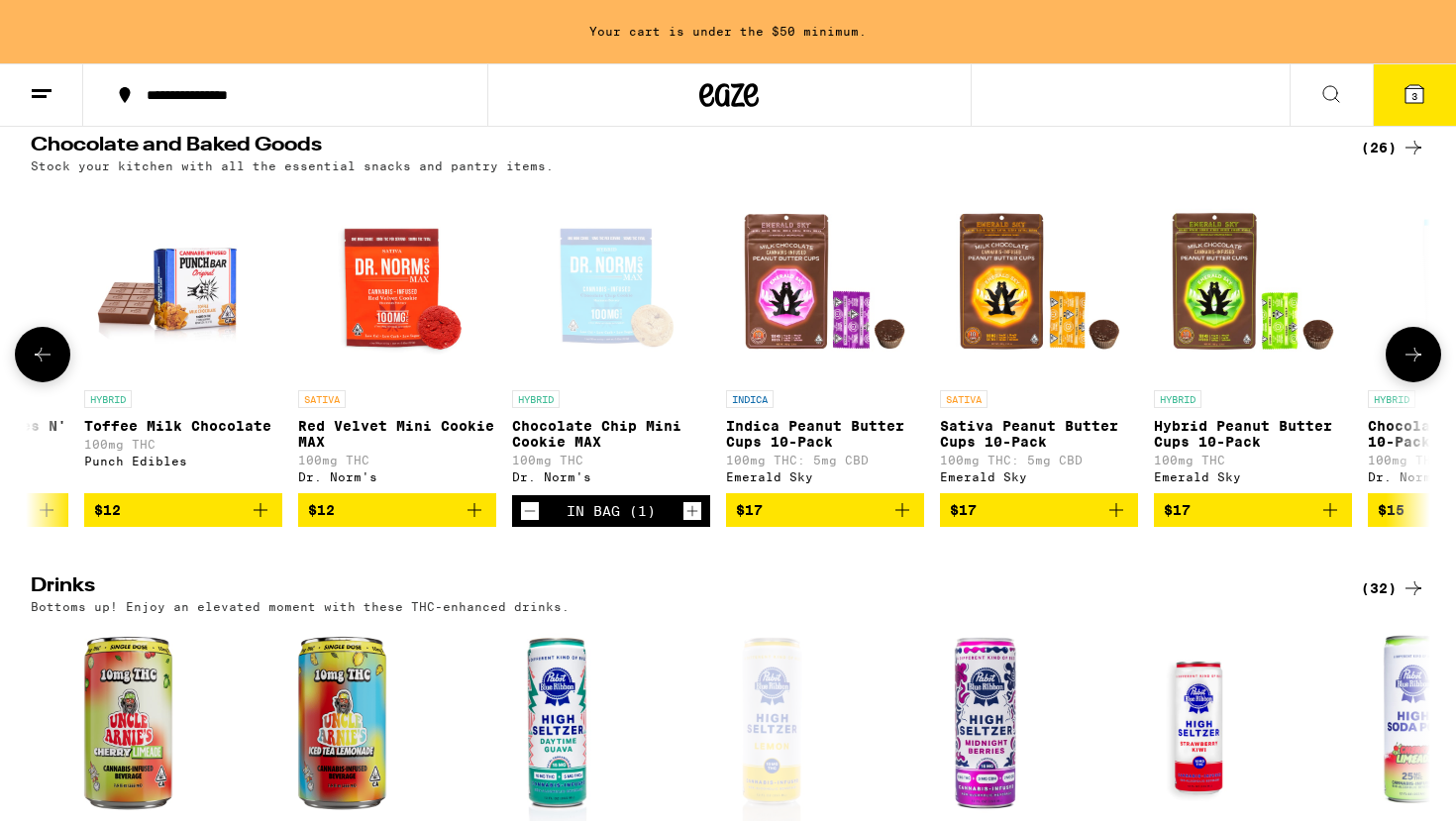 click 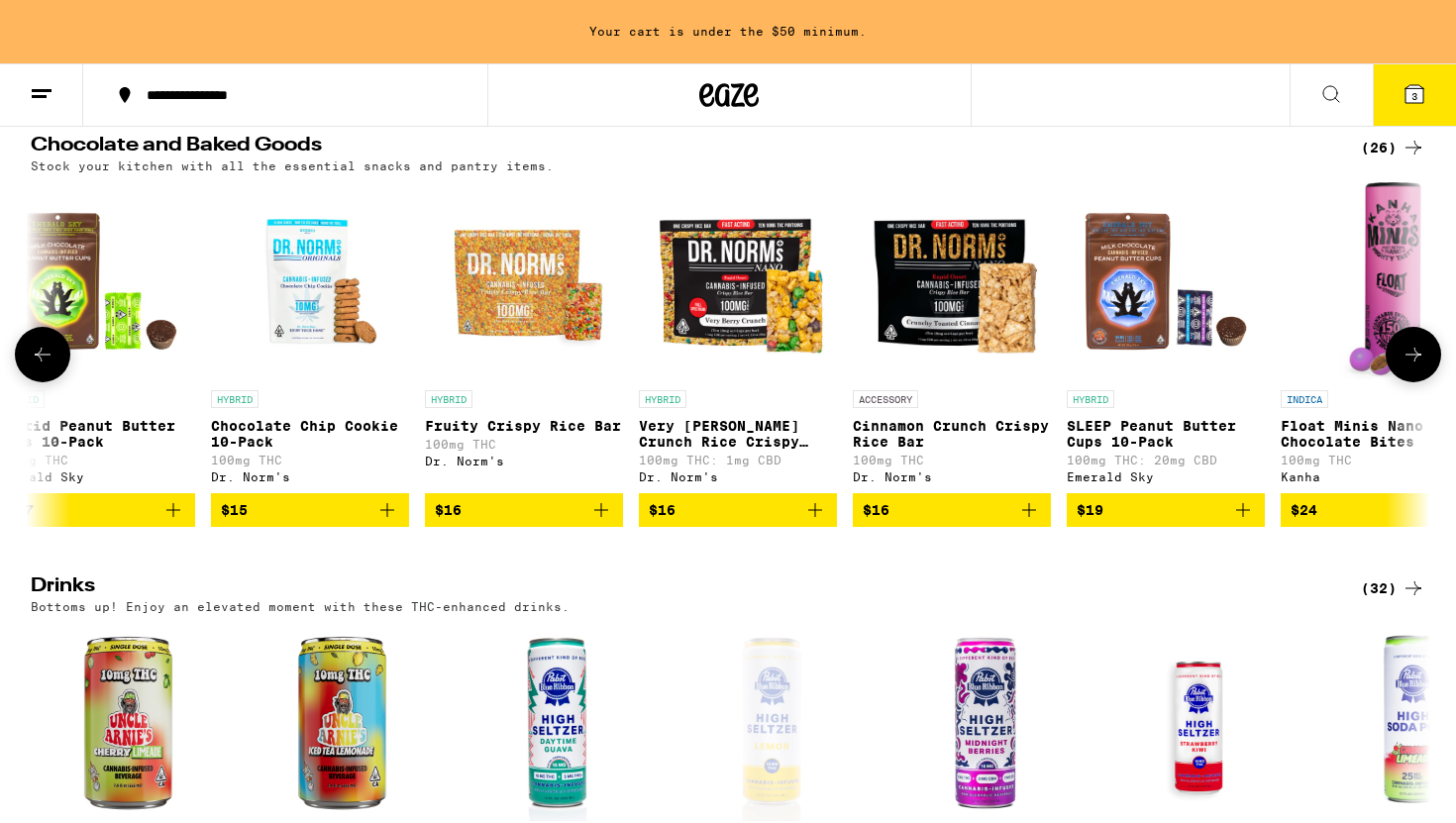 scroll, scrollTop: 0, scrollLeft: 1981, axis: horizontal 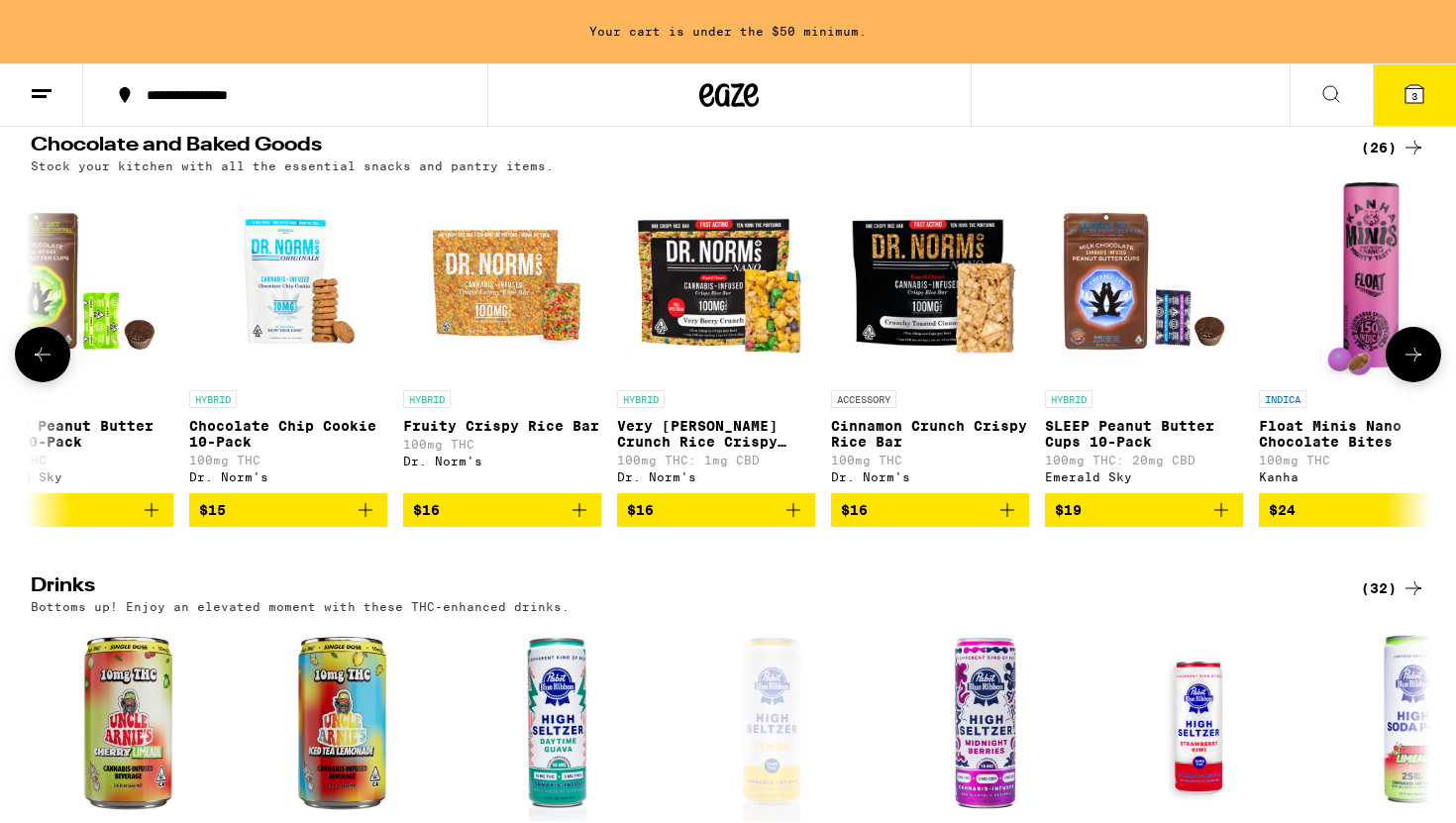 click 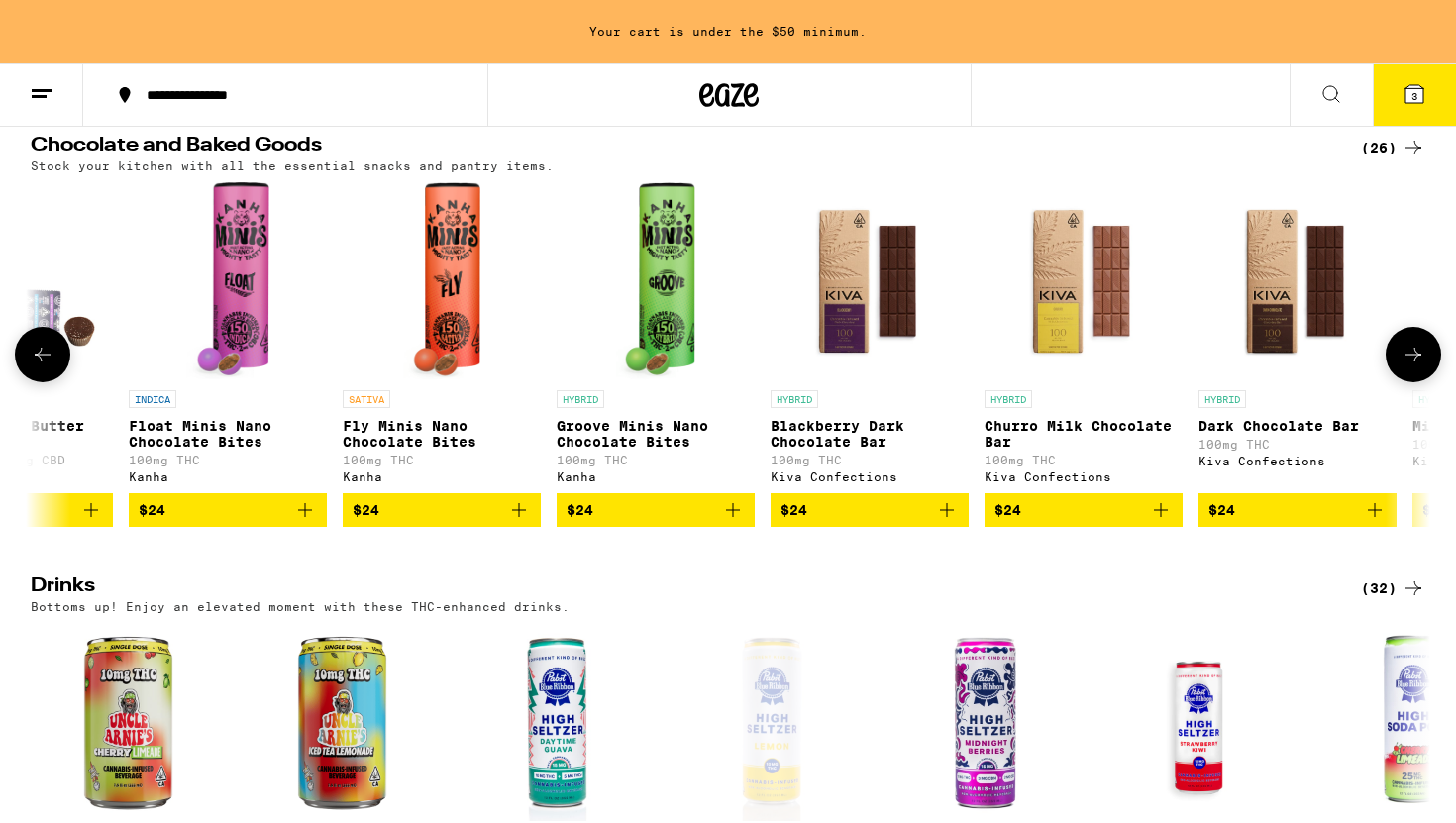 scroll, scrollTop: 0, scrollLeft: 3160, axis: horizontal 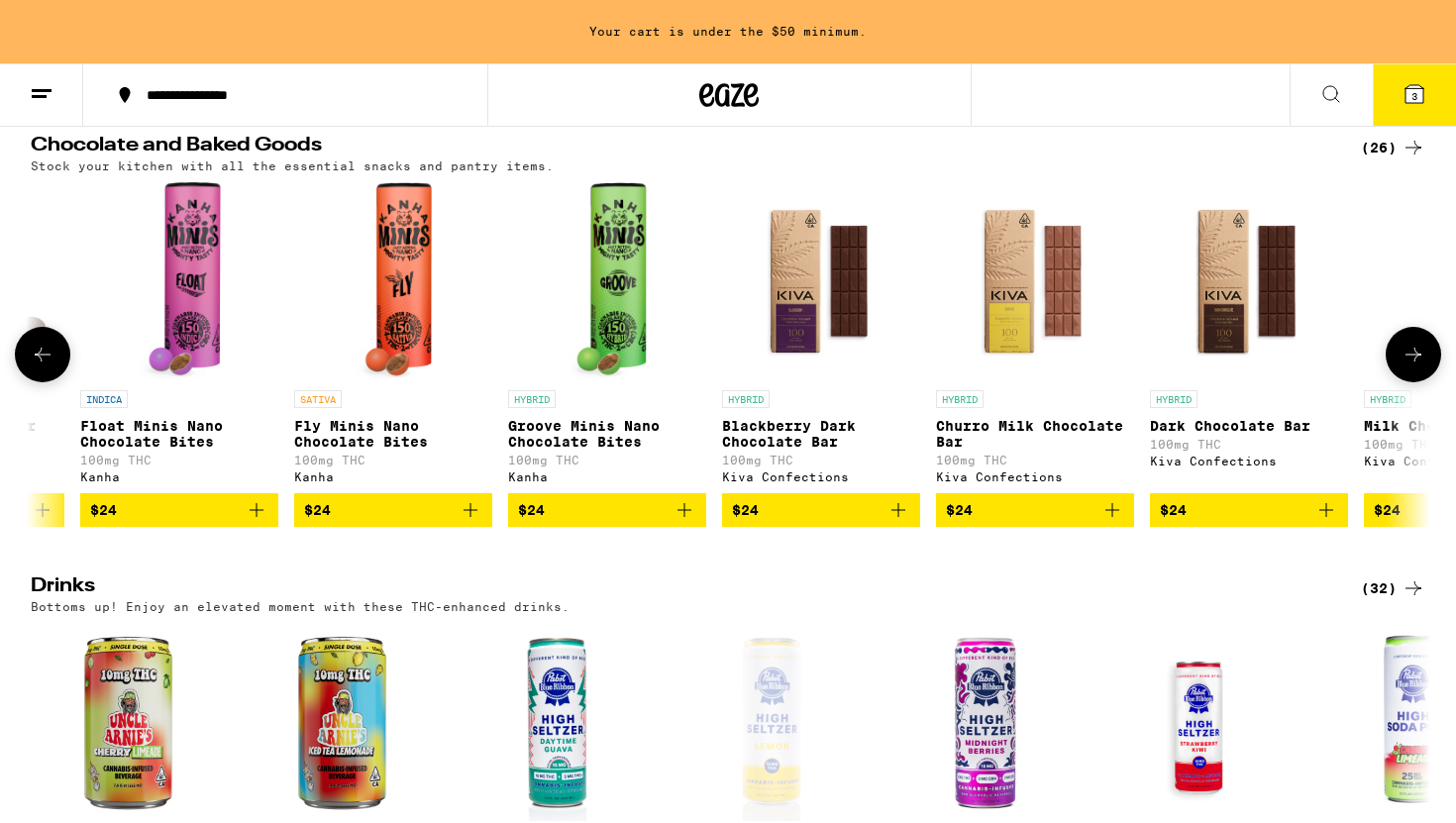 click 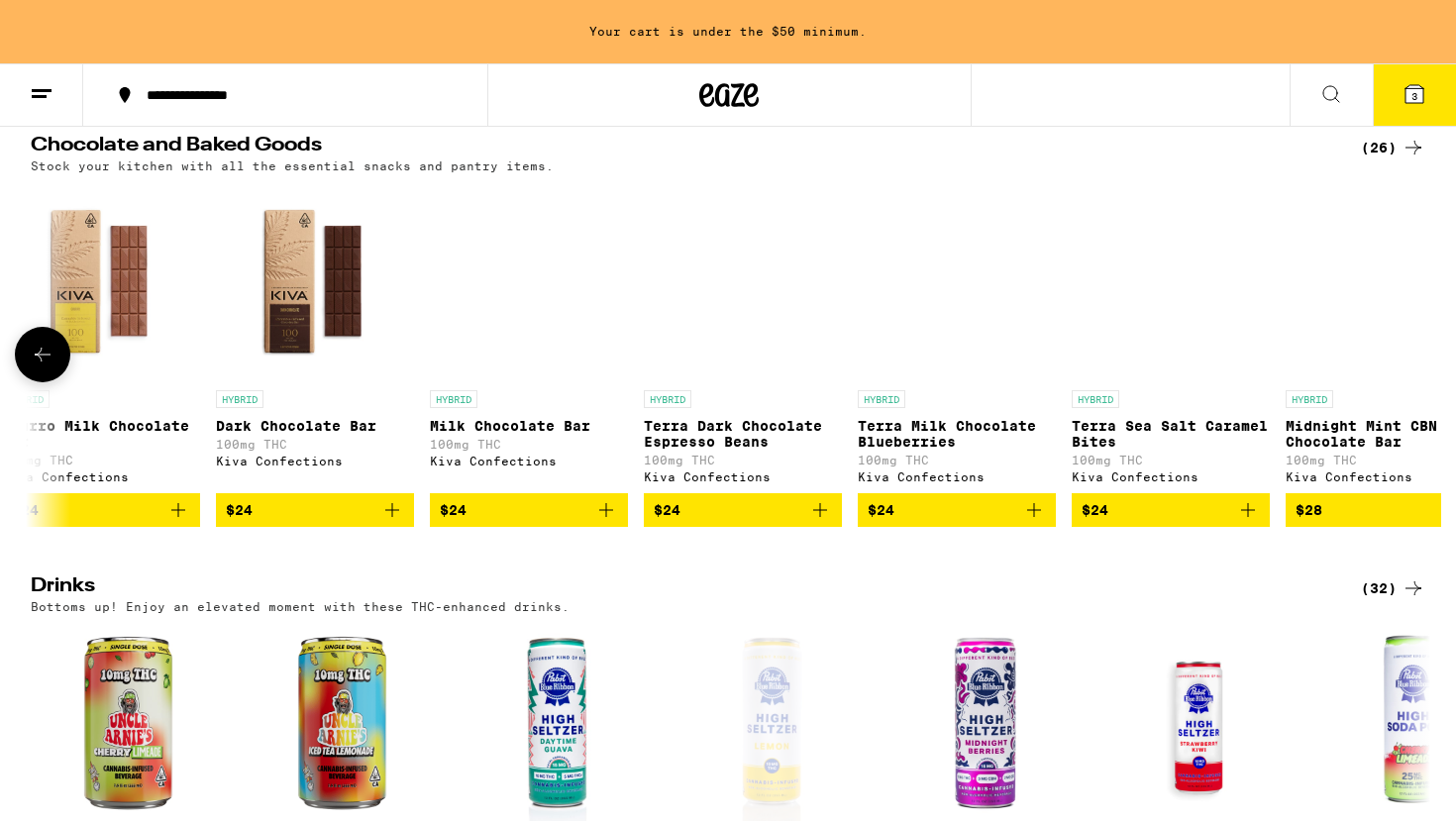 scroll, scrollTop: 0, scrollLeft: 4168, axis: horizontal 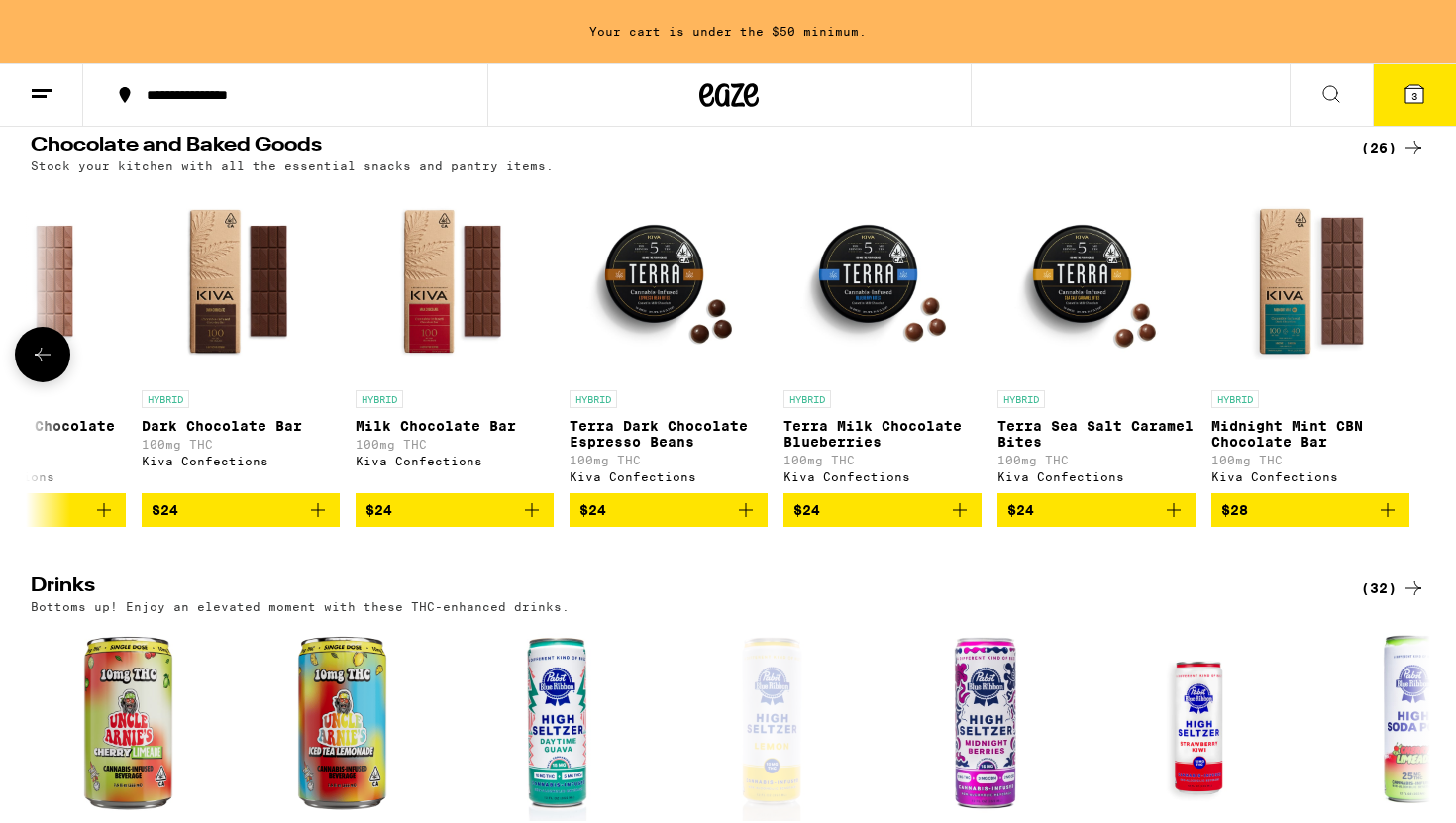 click at bounding box center (1413, 355) 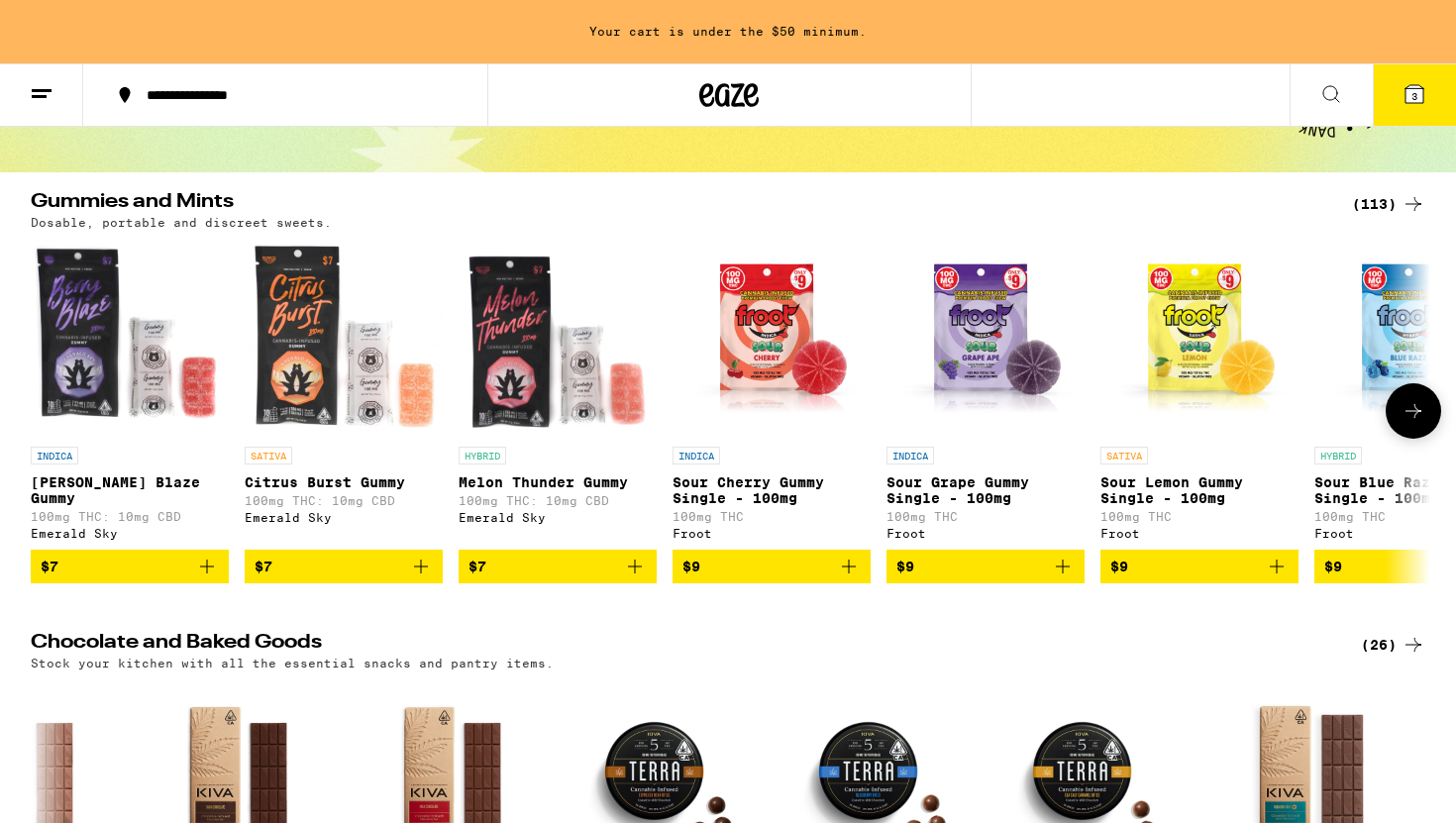 scroll, scrollTop: 139, scrollLeft: 0, axis: vertical 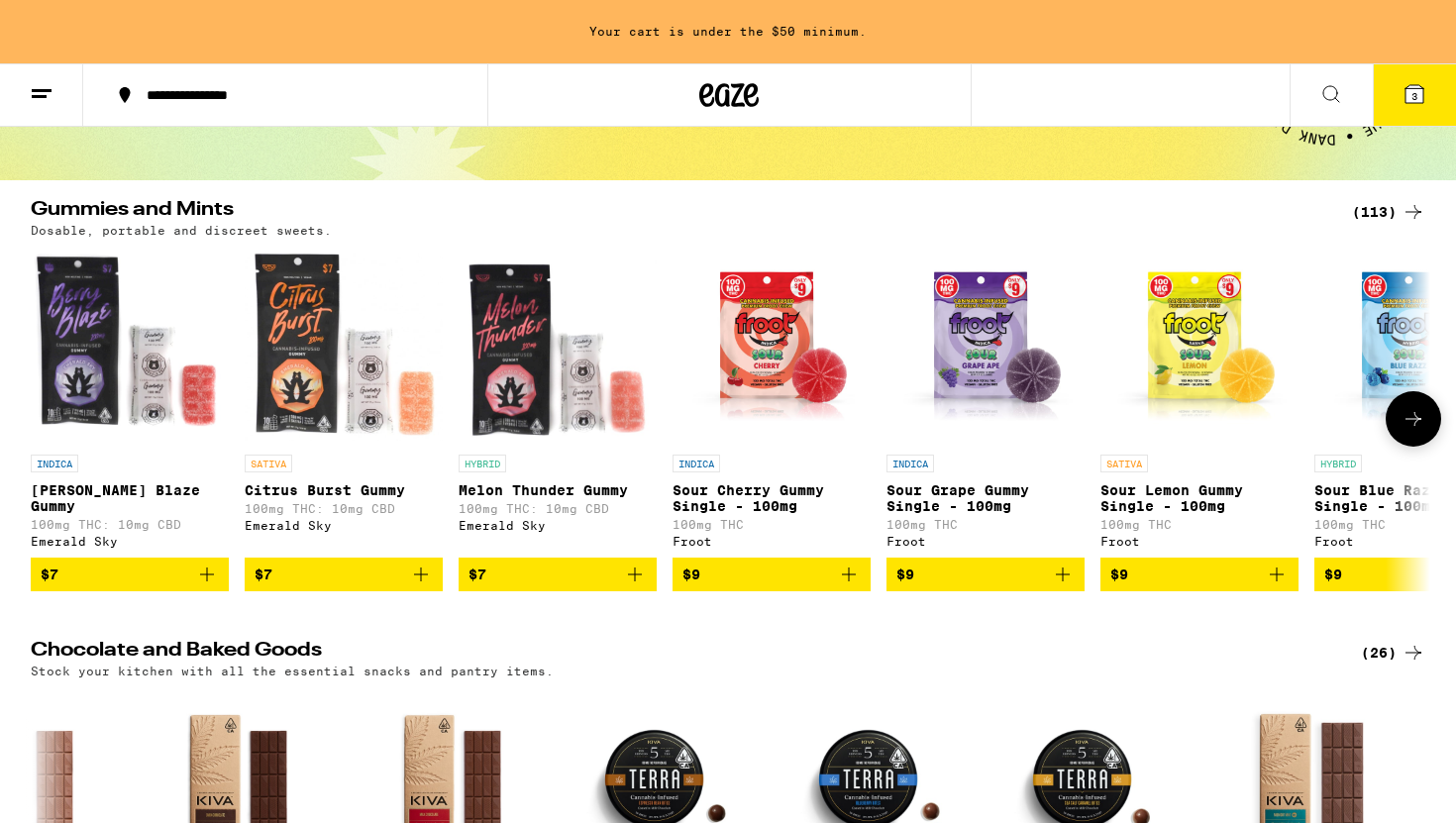 click 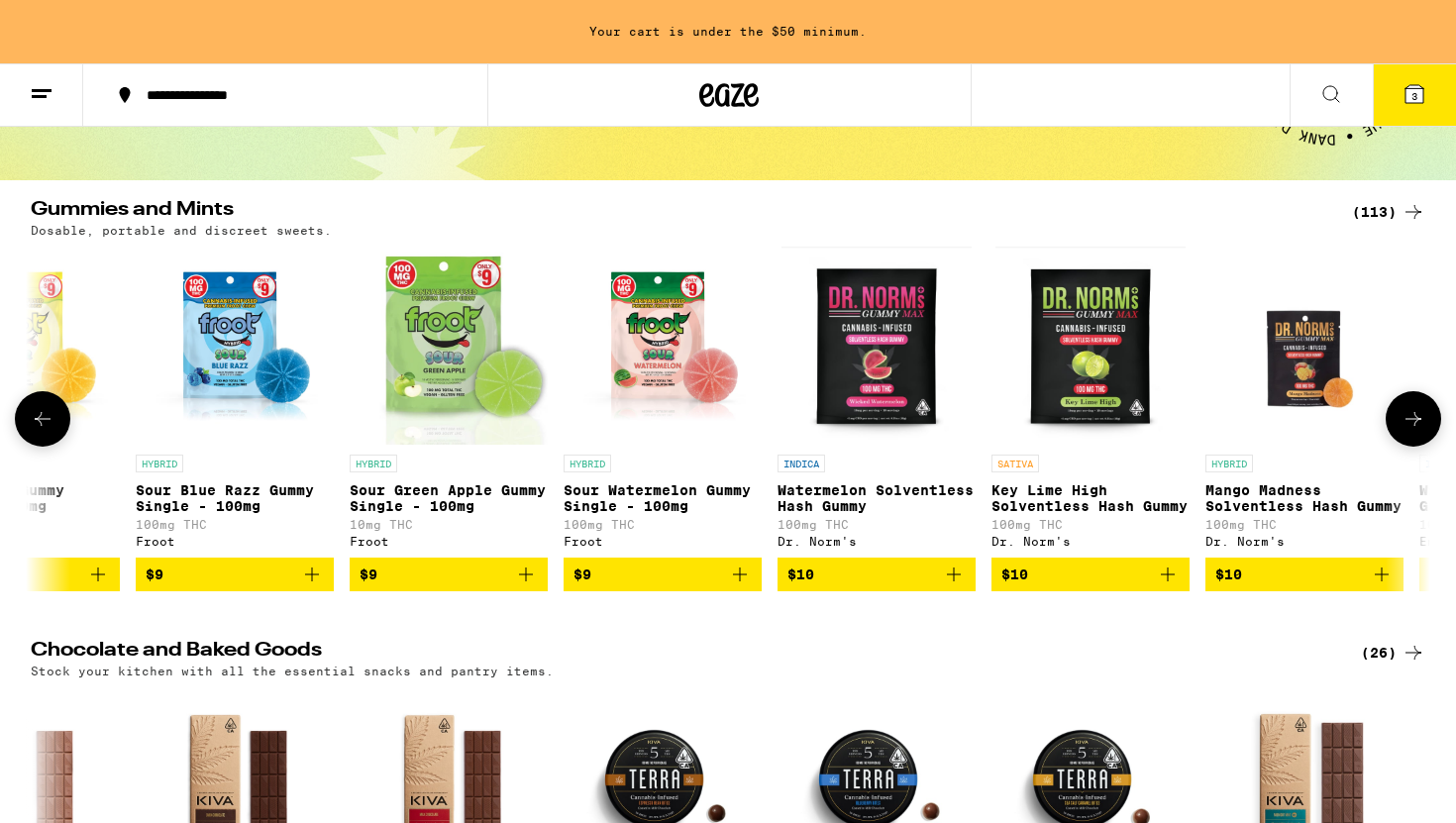 click 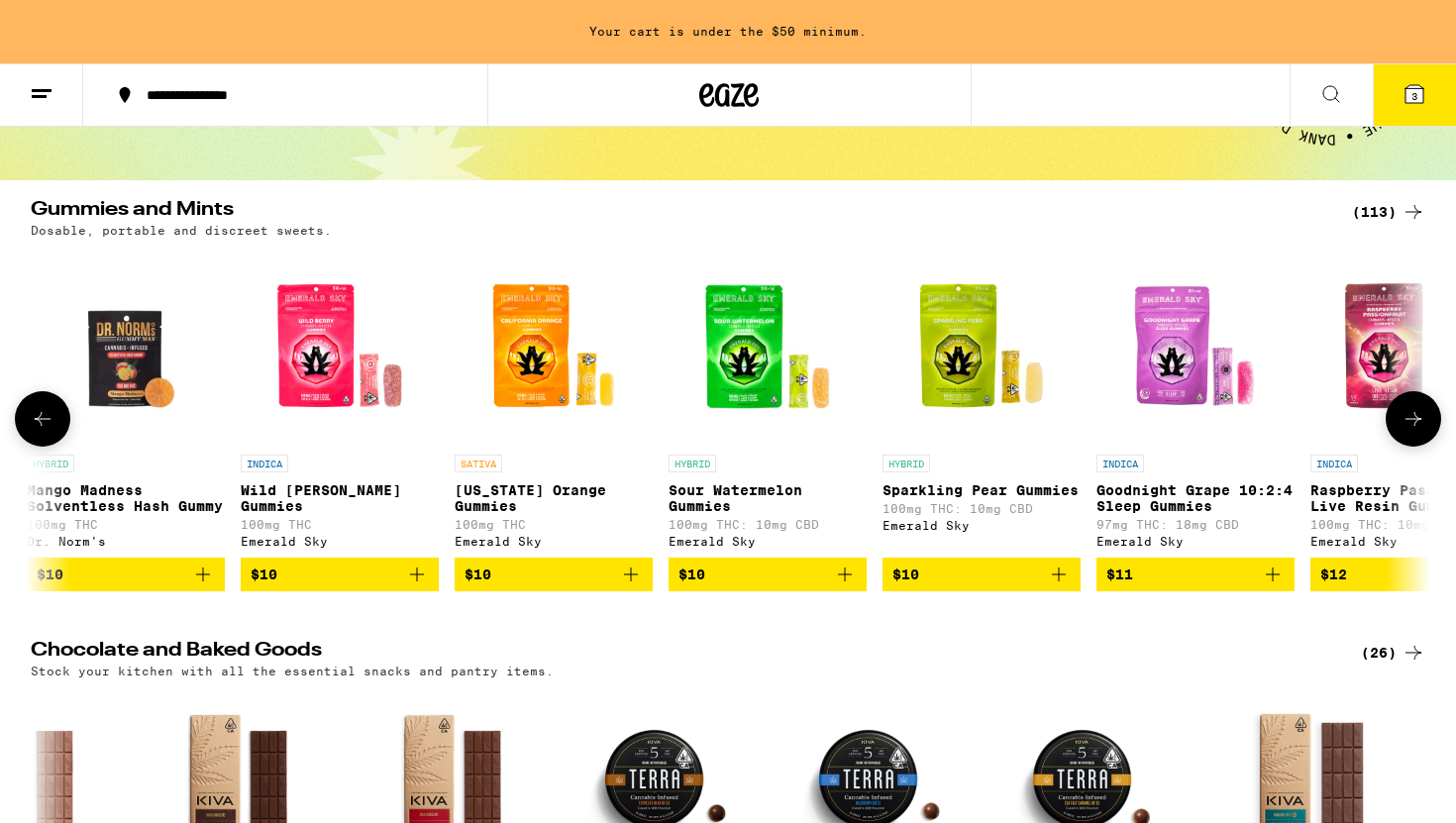 click 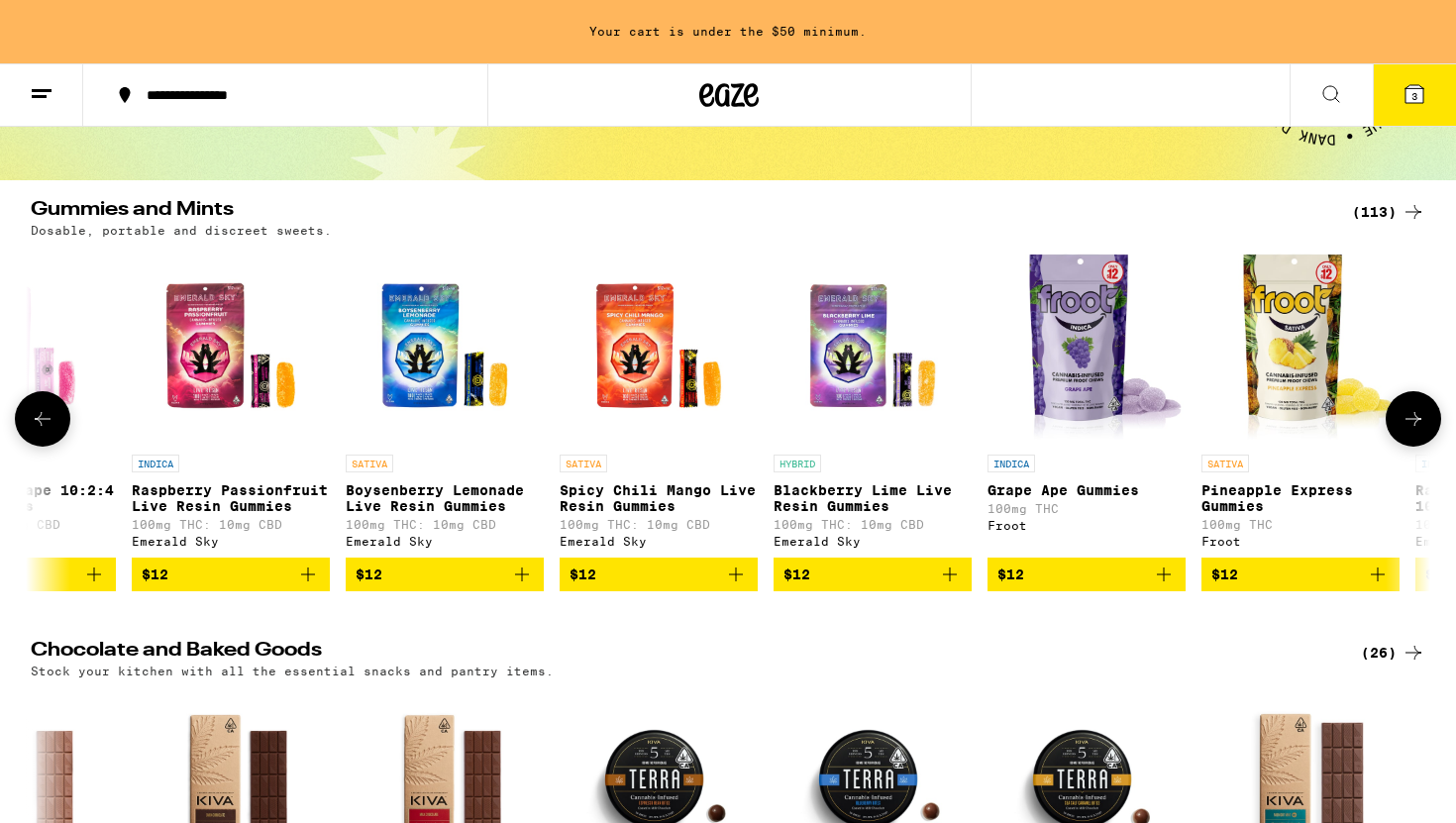 click 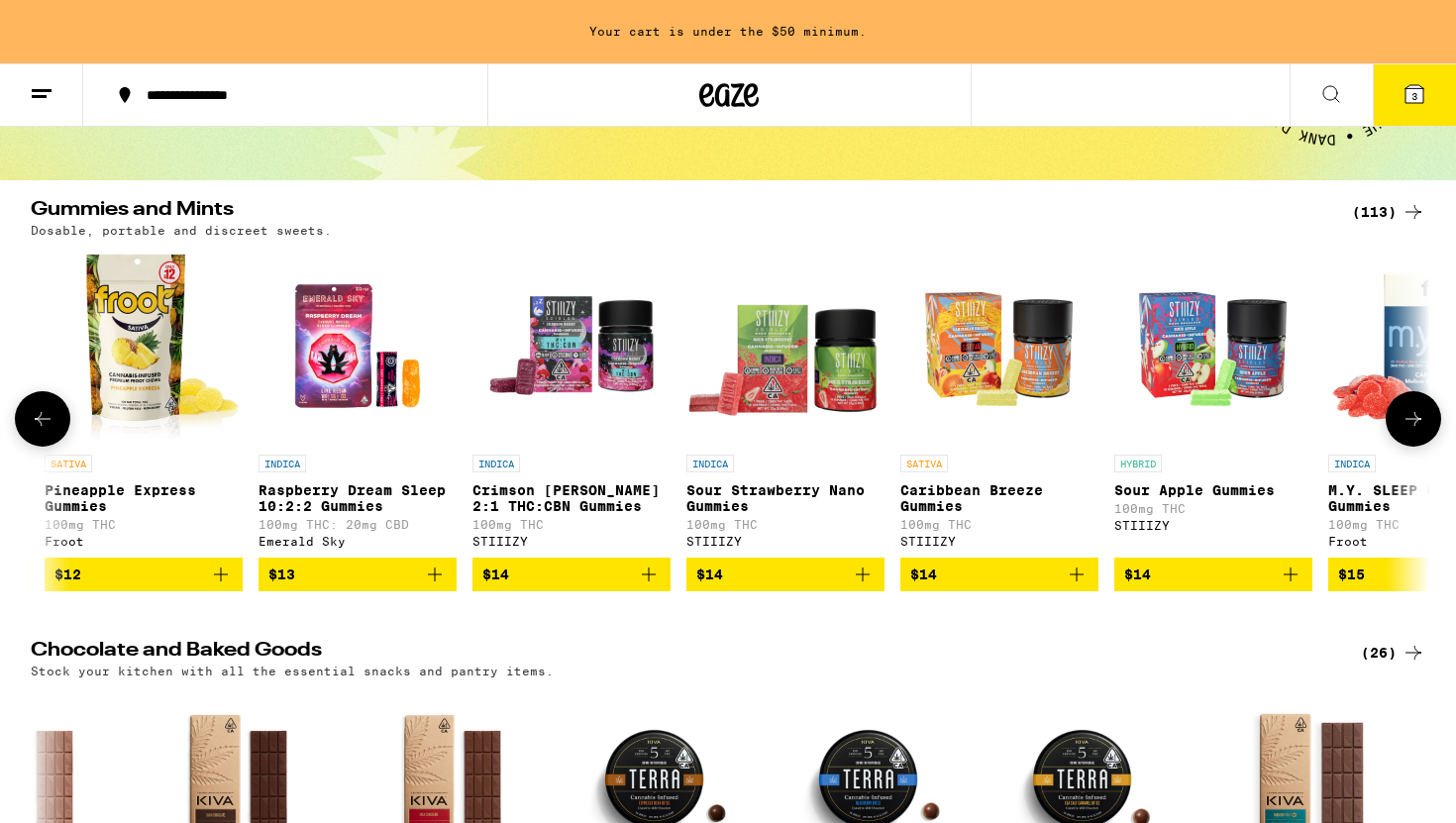 scroll, scrollTop: 0, scrollLeft: 4715, axis: horizontal 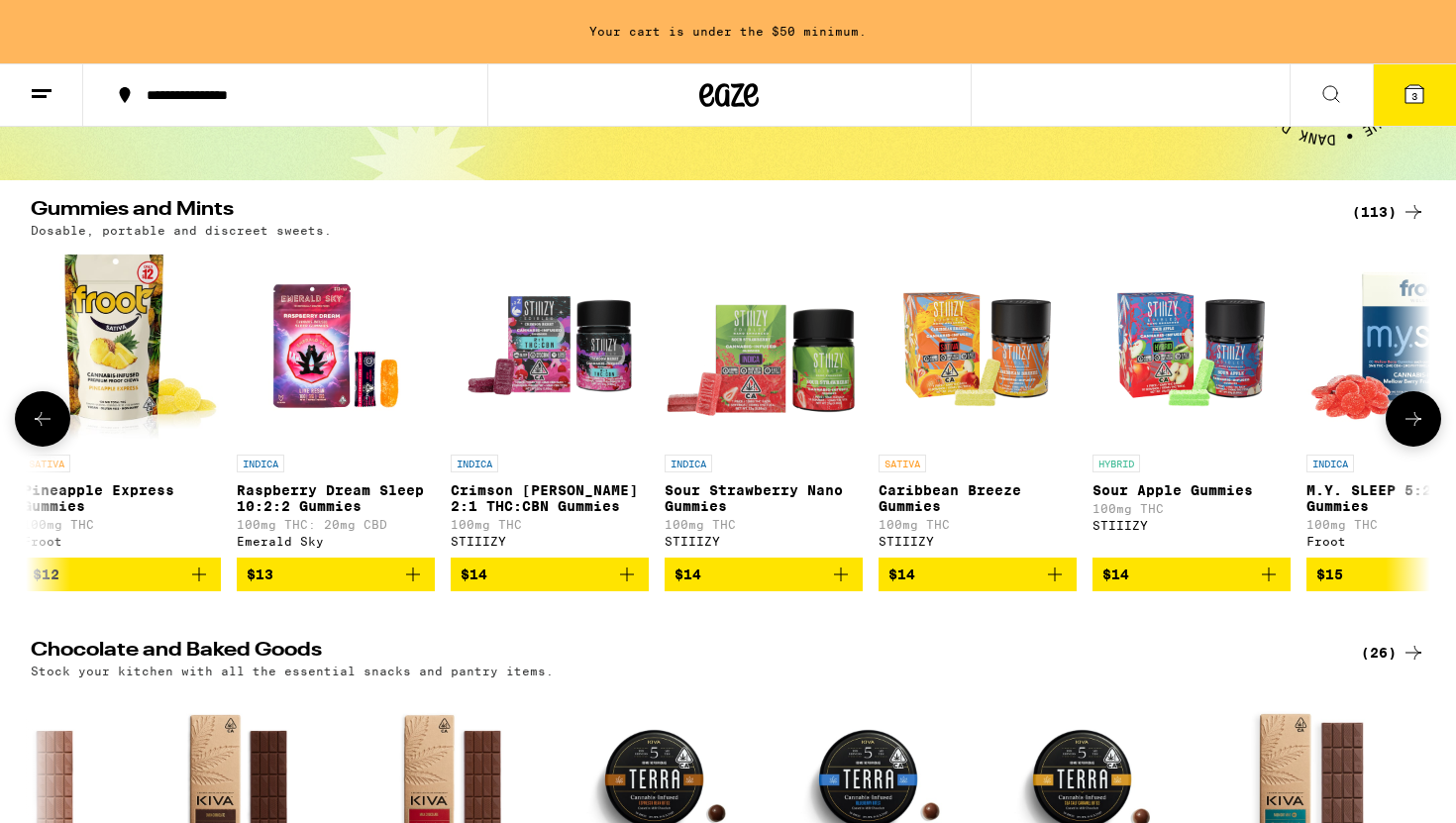 click 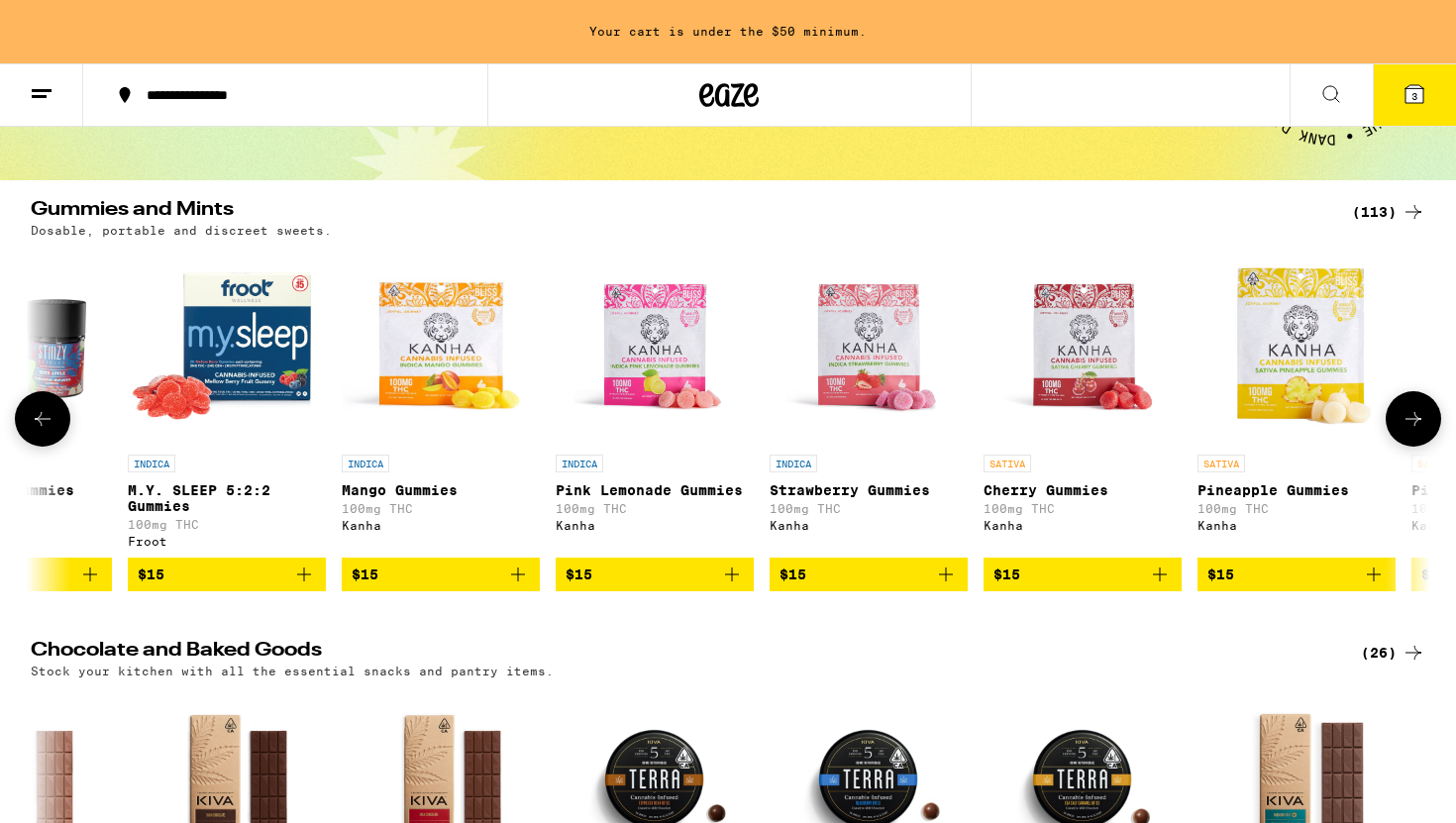 click 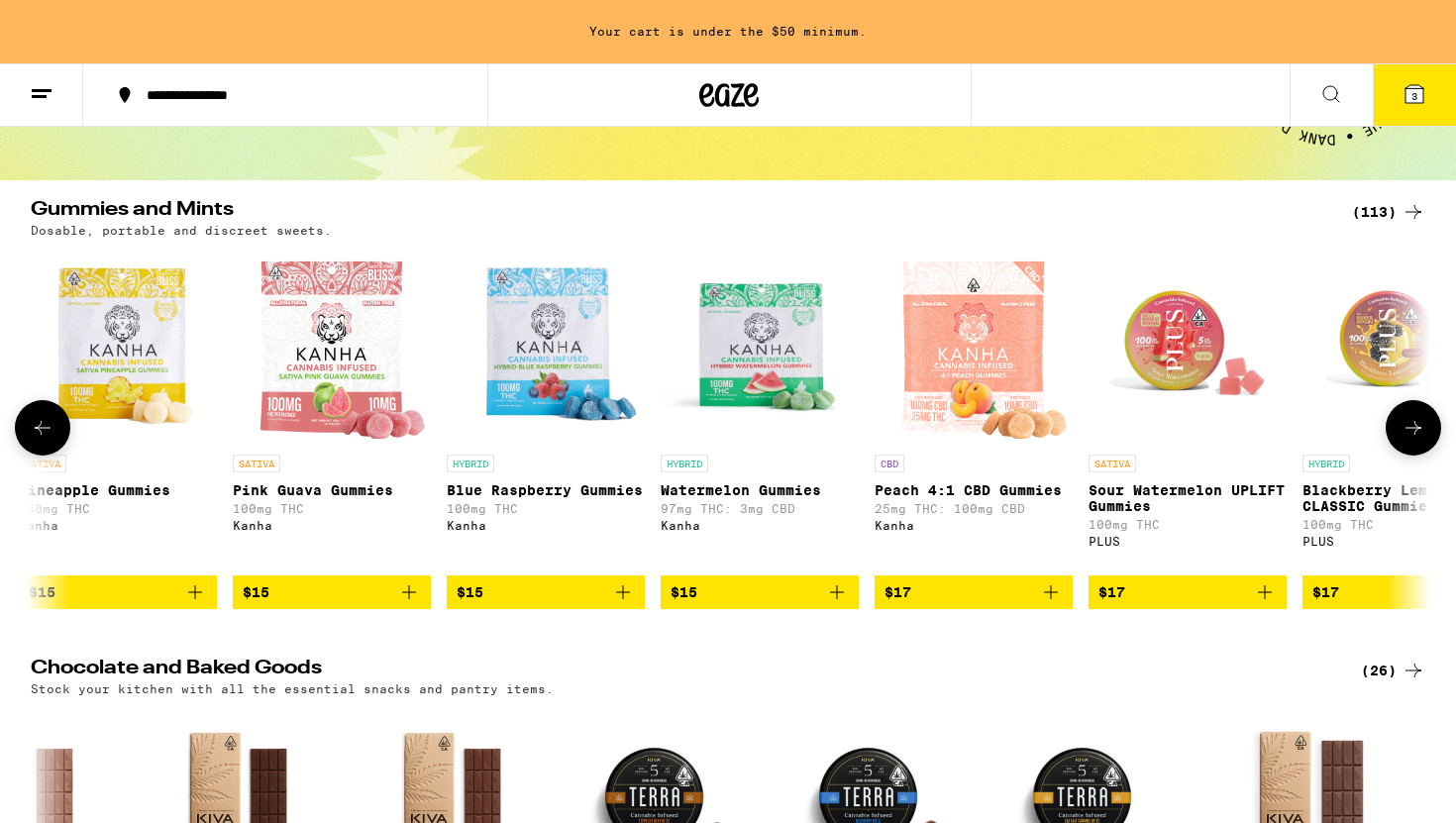 click 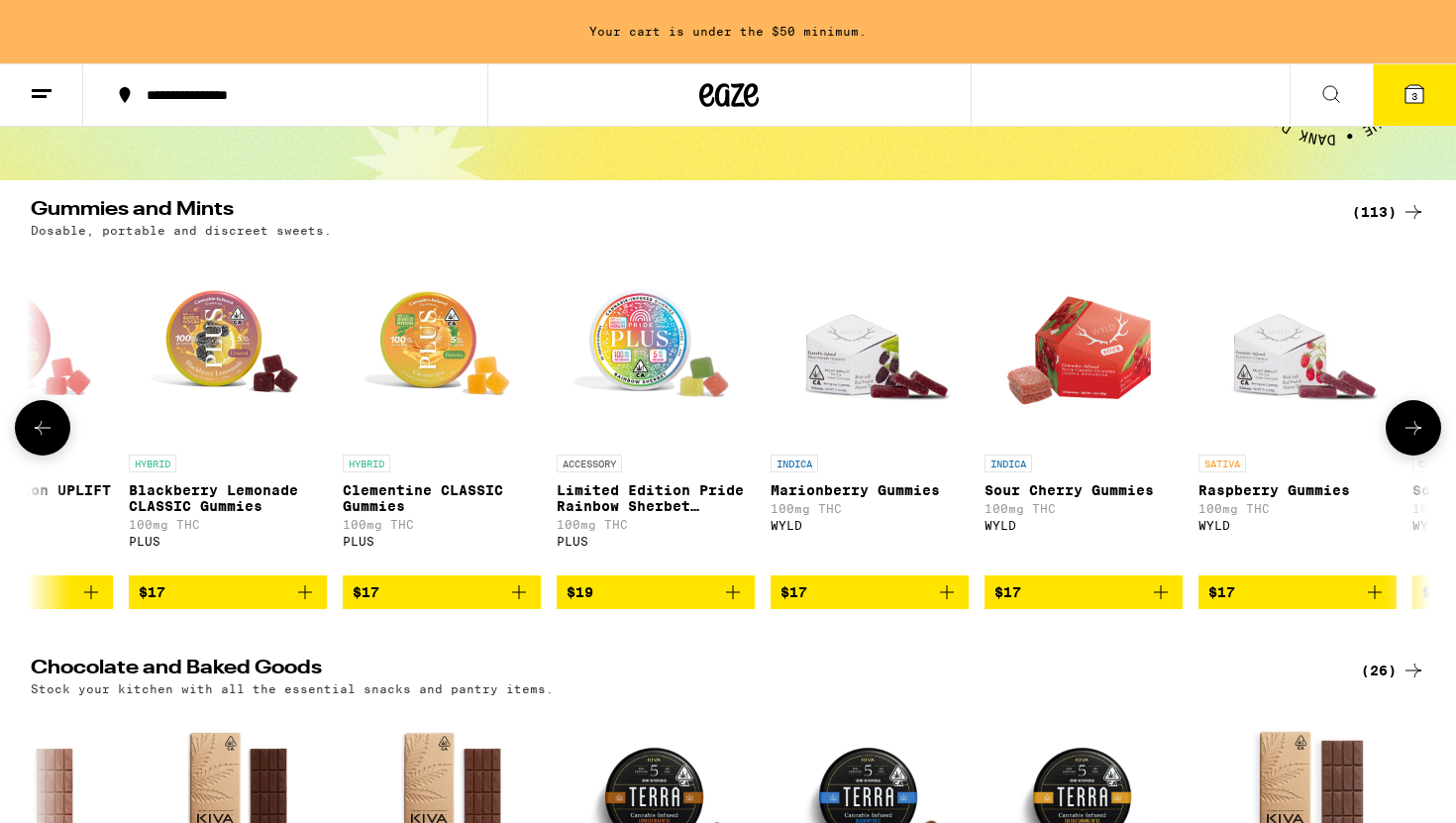 scroll, scrollTop: 0, scrollLeft: 8251, axis: horizontal 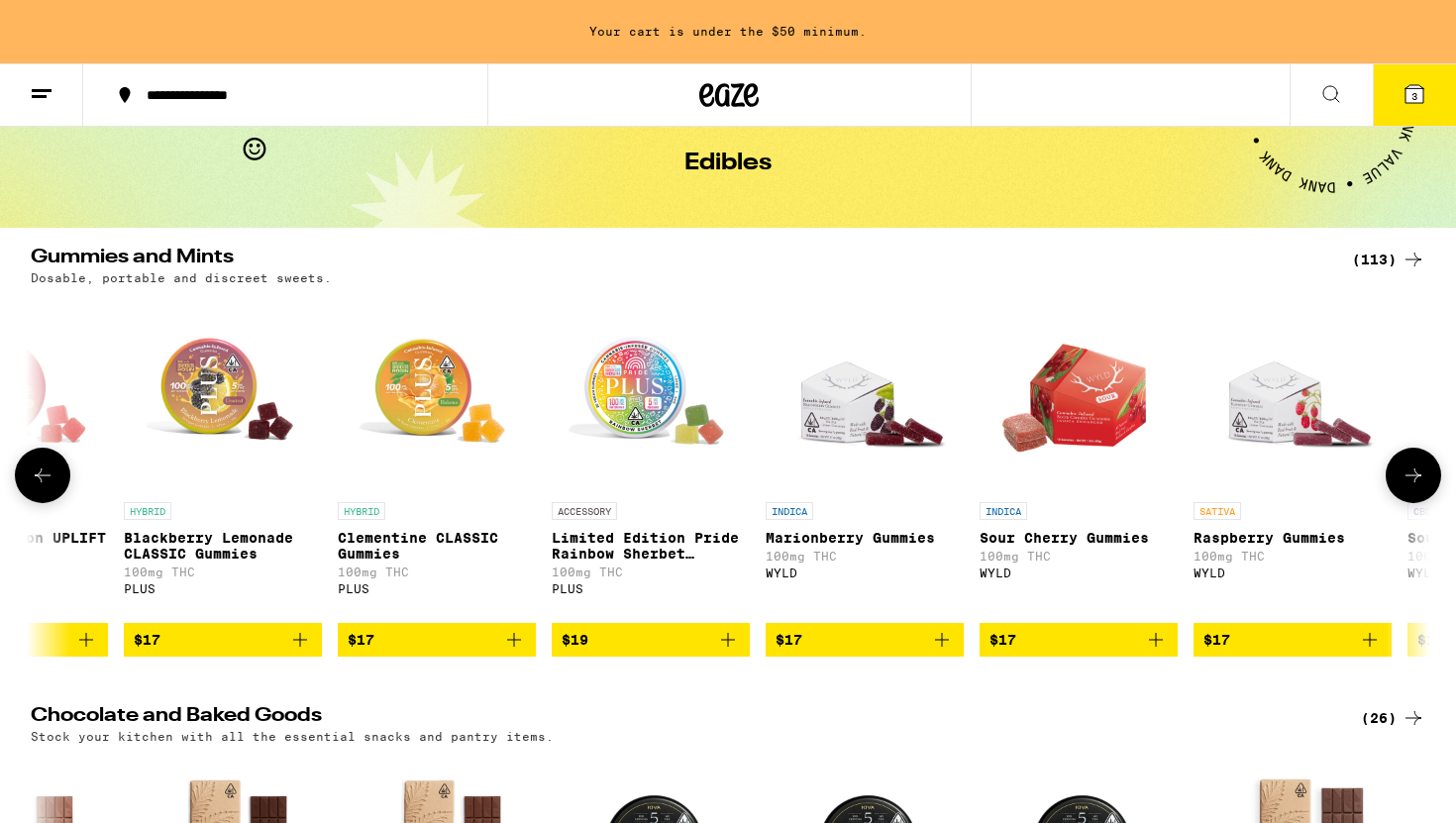 click 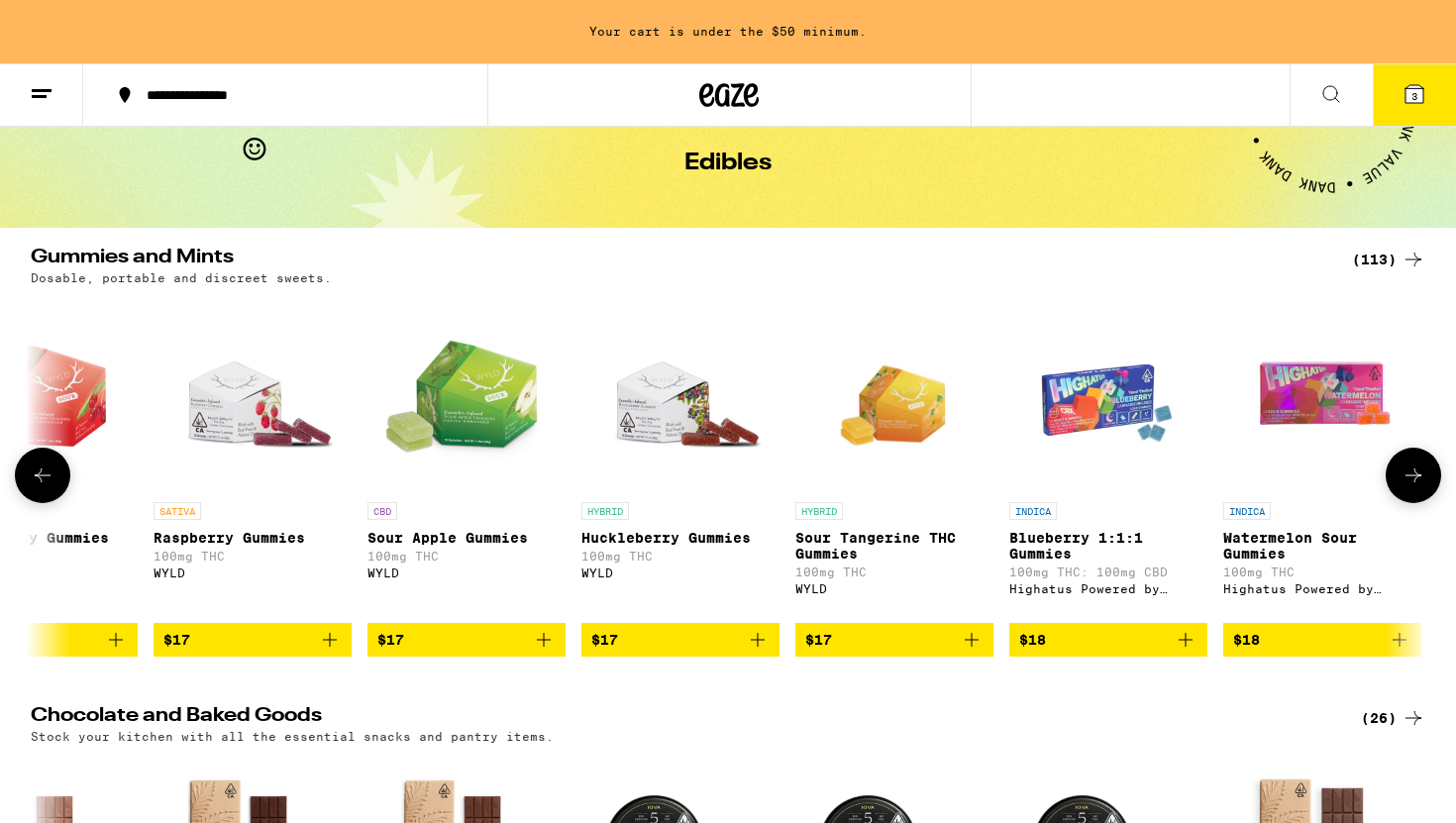 scroll, scrollTop: 0, scrollLeft: 9429, axis: horizontal 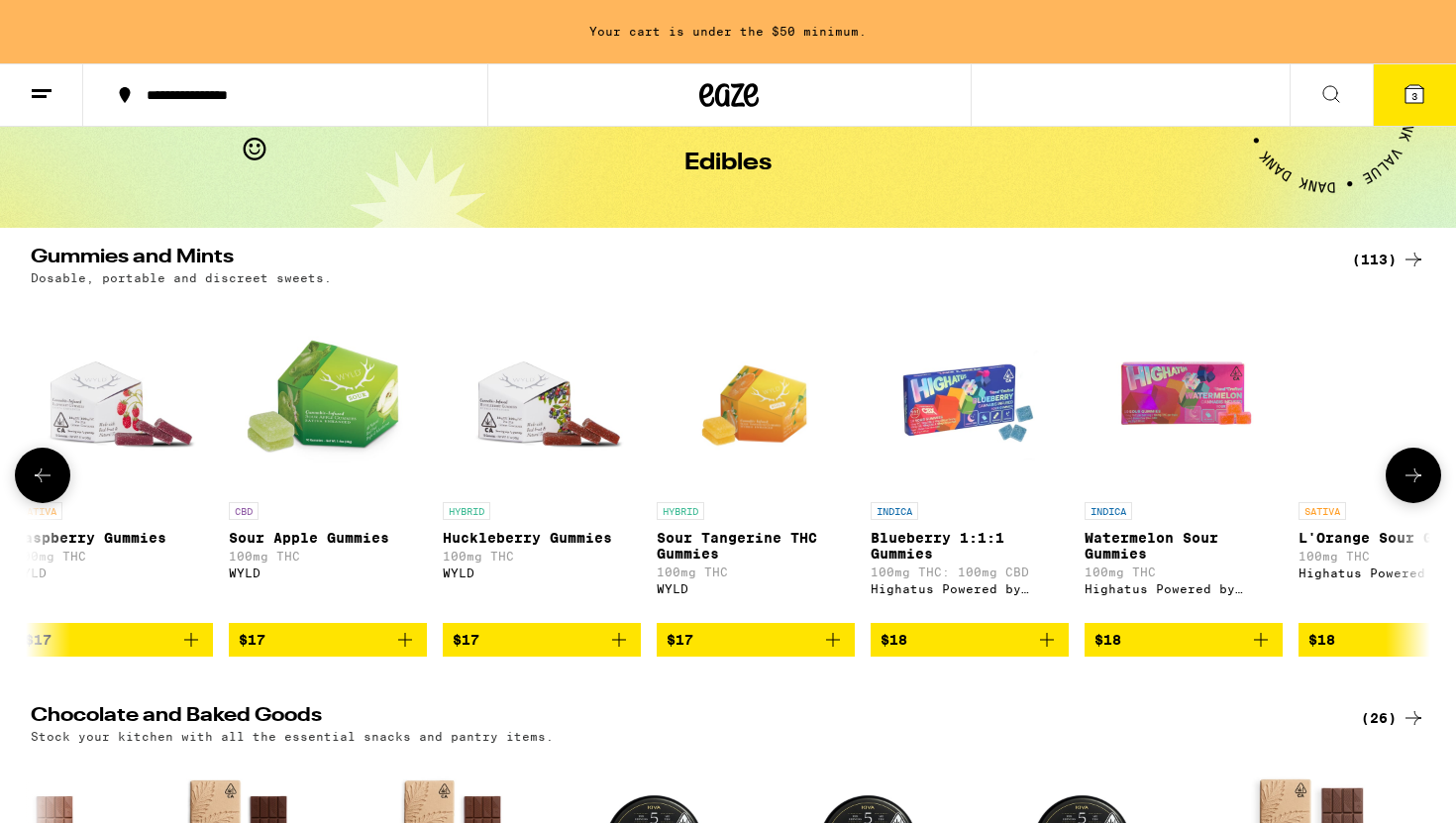 click 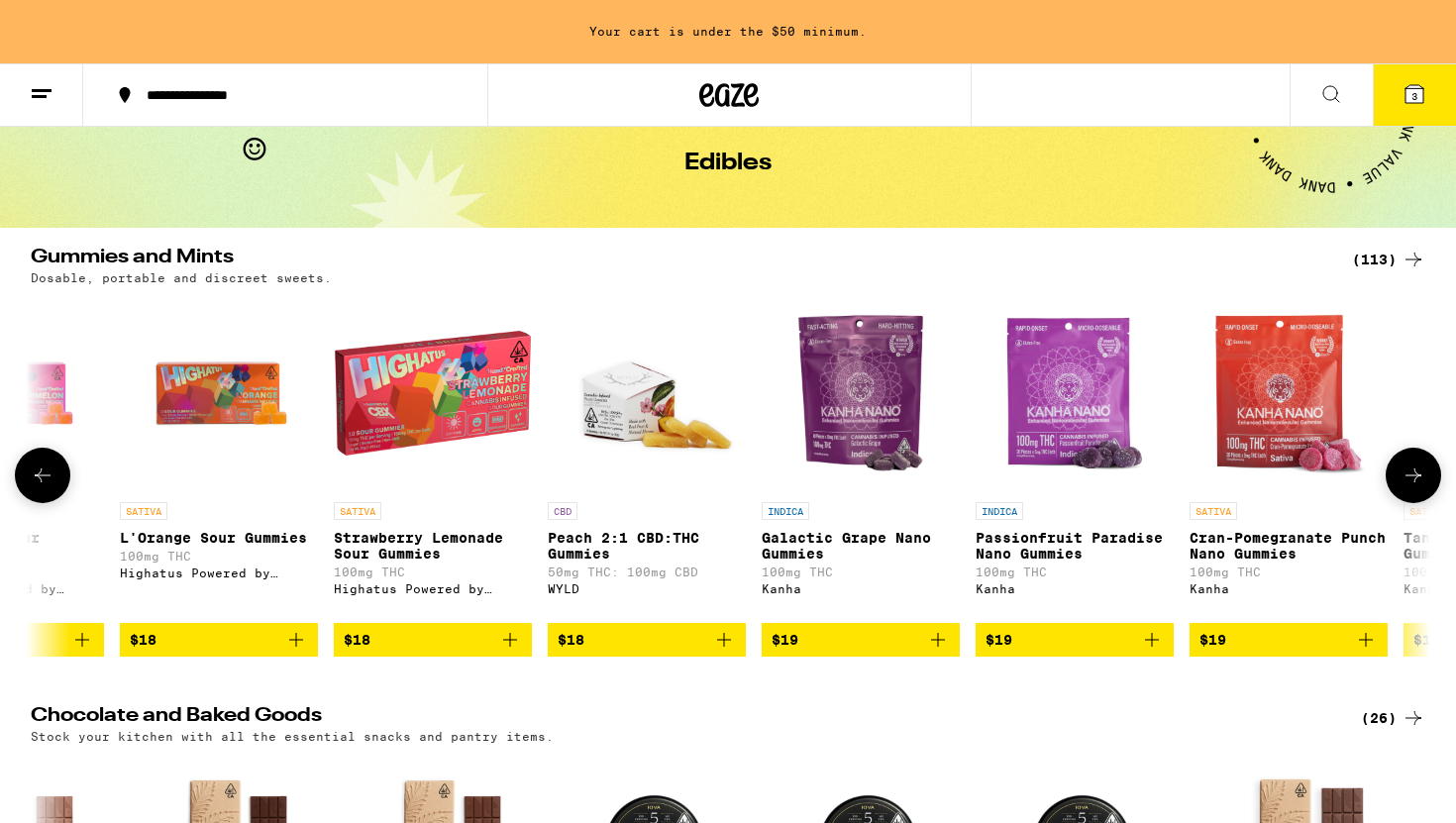 click 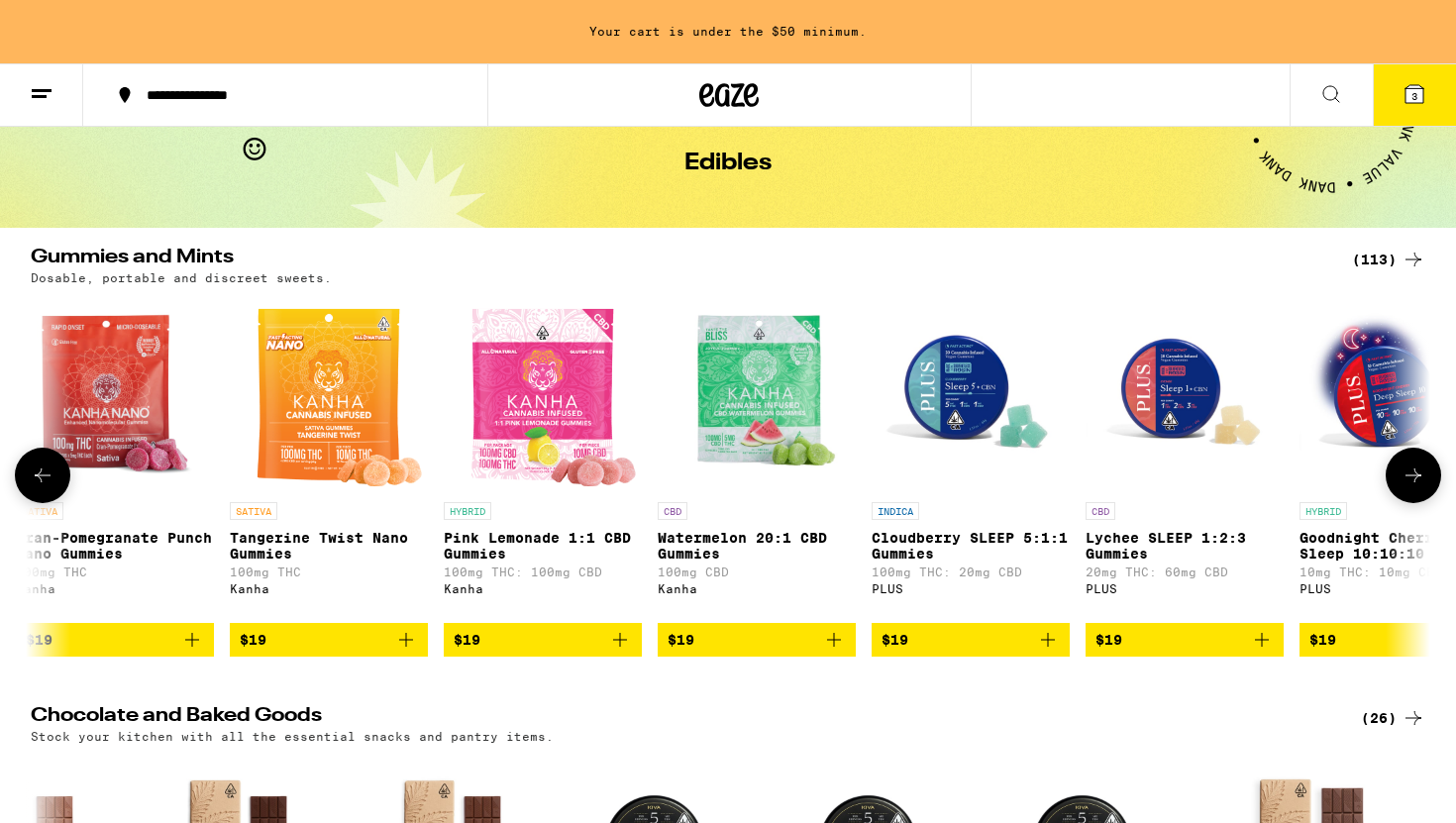 scroll, scrollTop: 0, scrollLeft: 11787, axis: horizontal 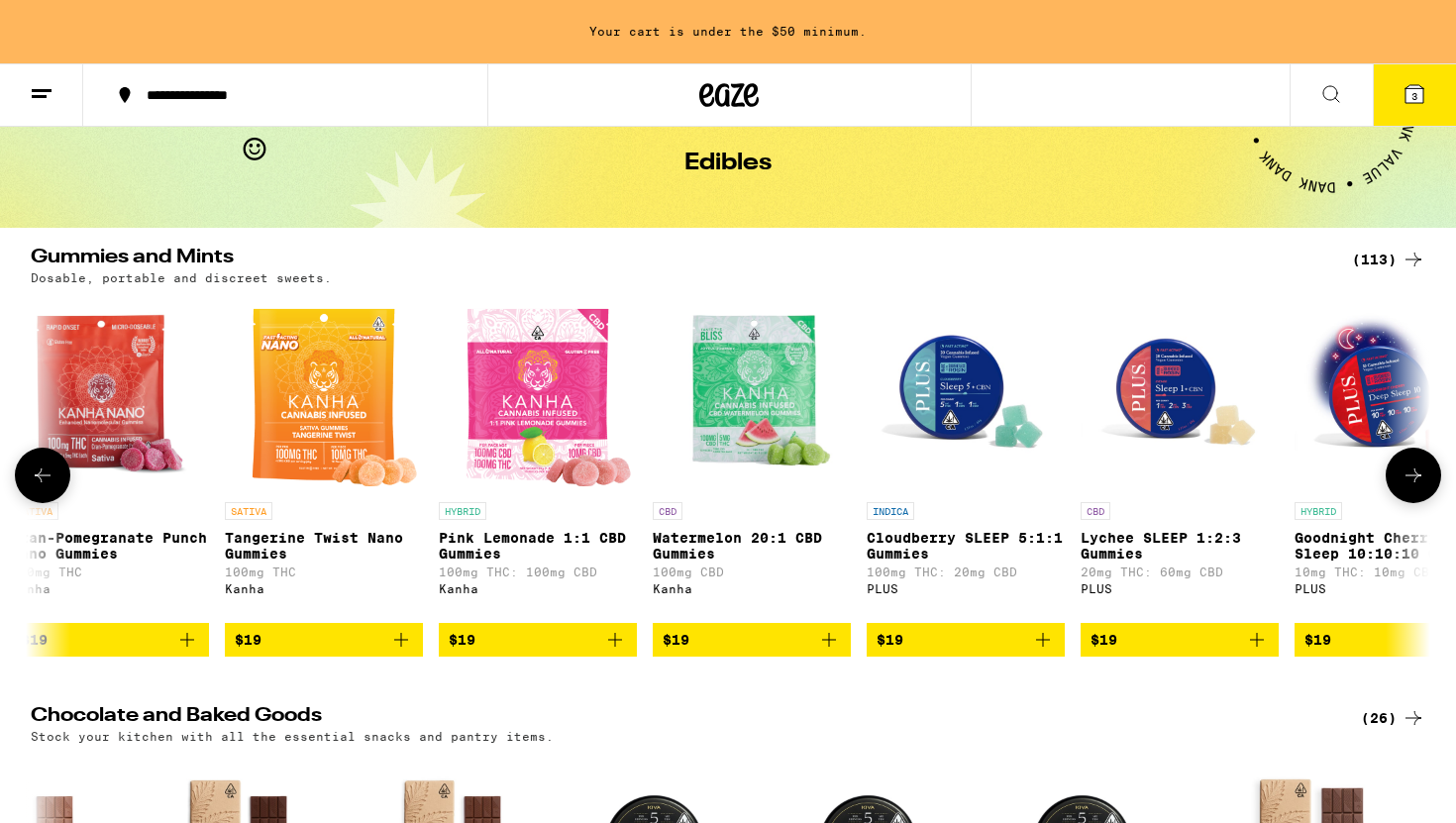 click 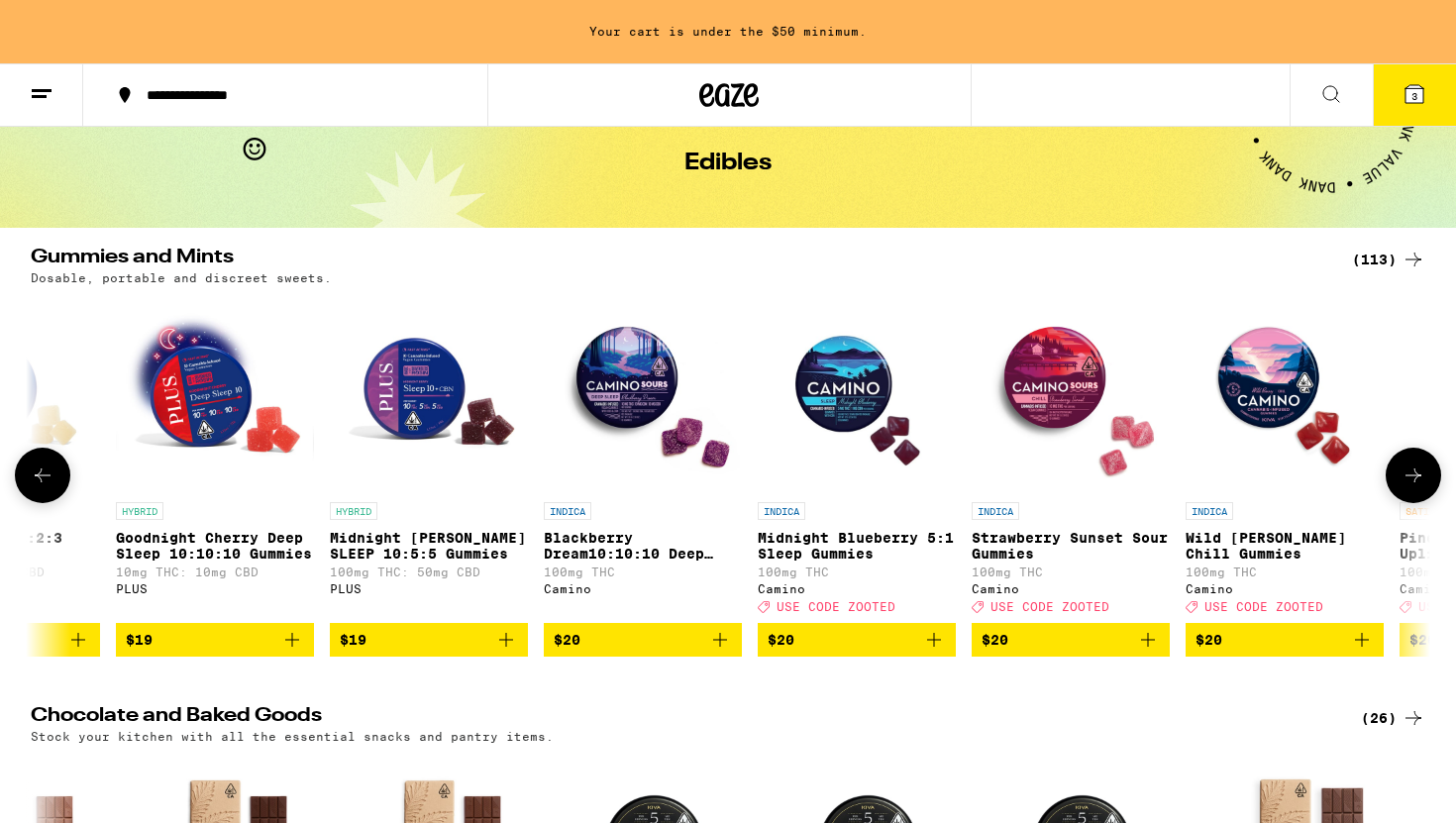 click 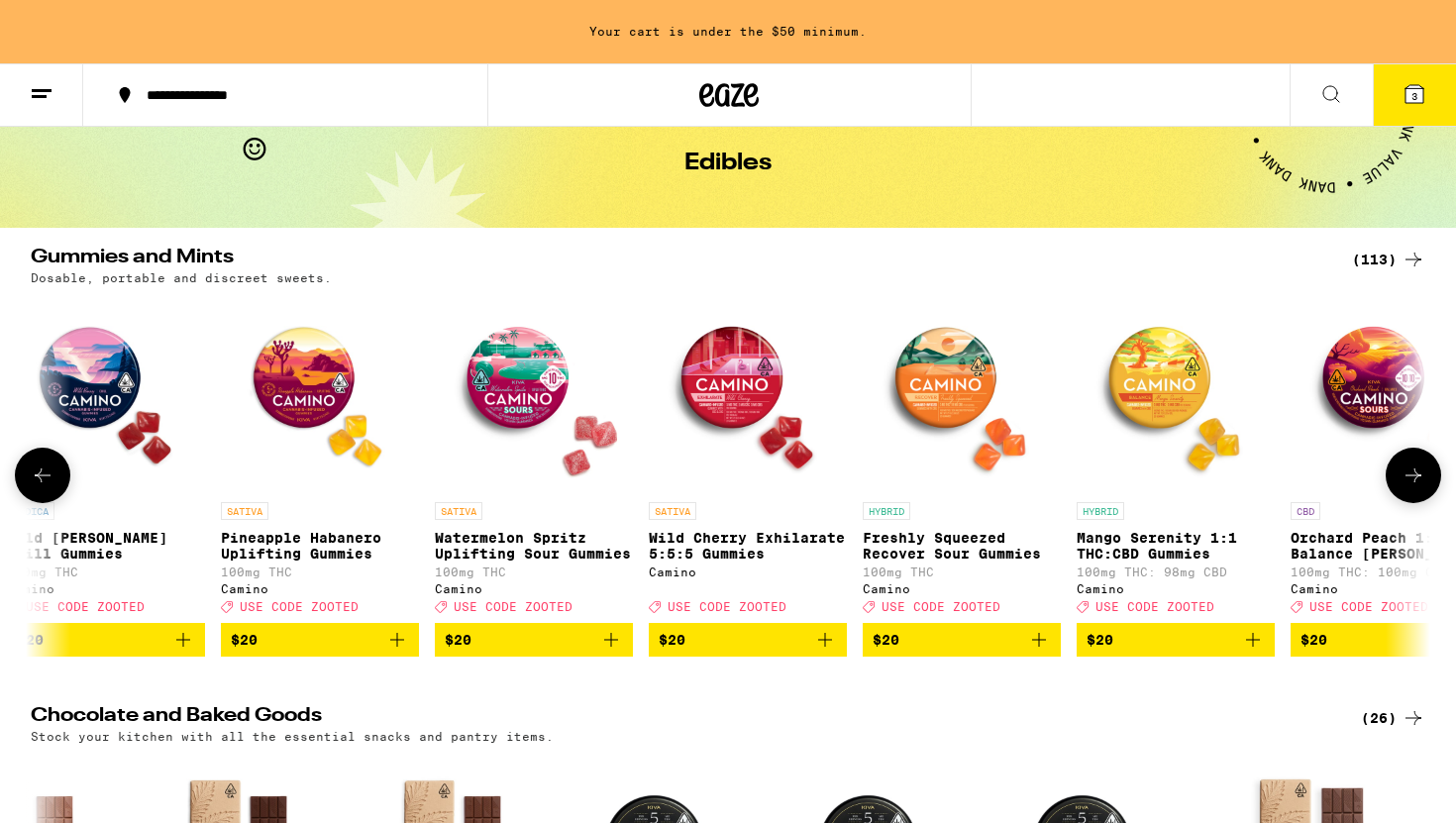 click 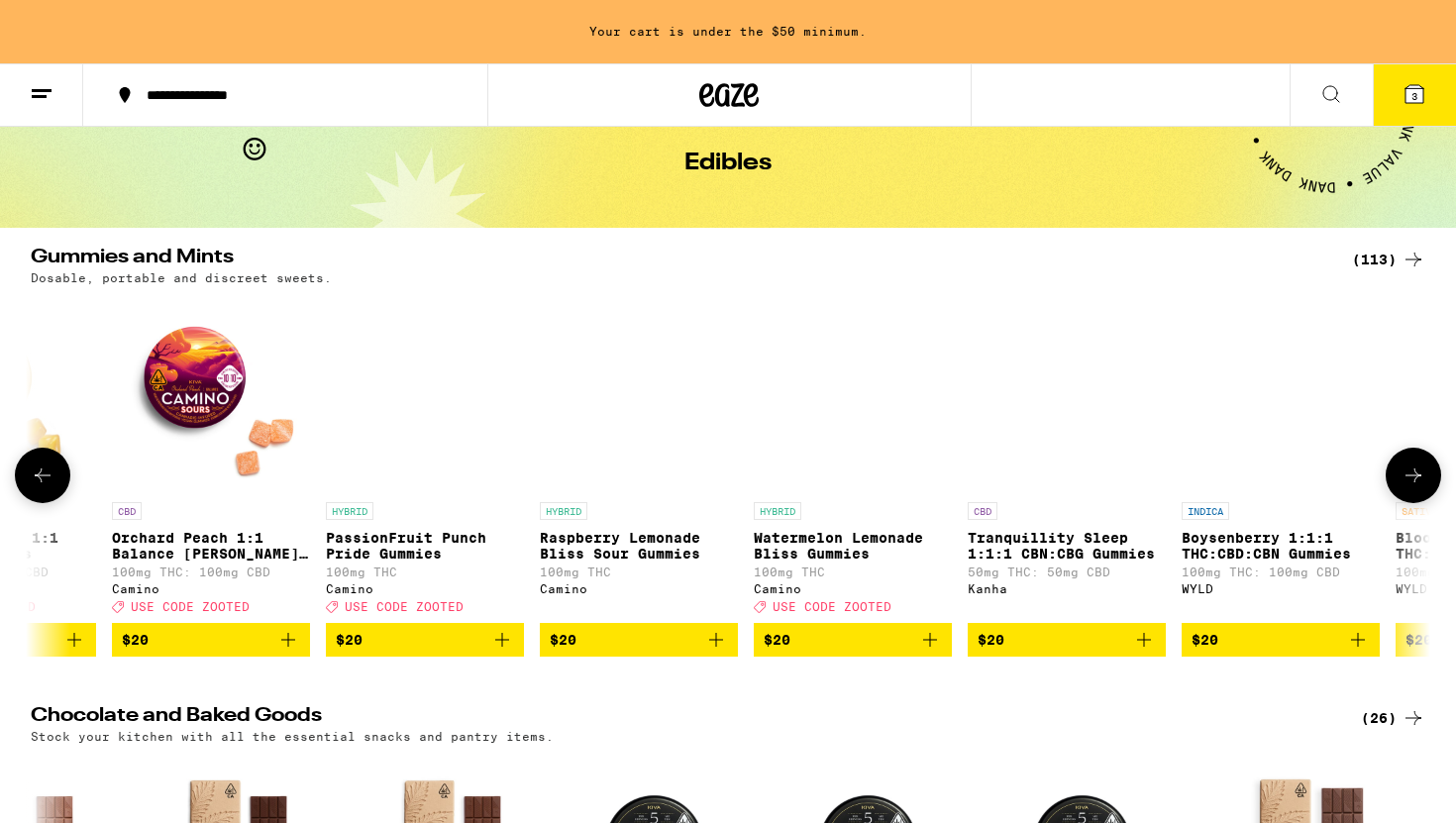 click 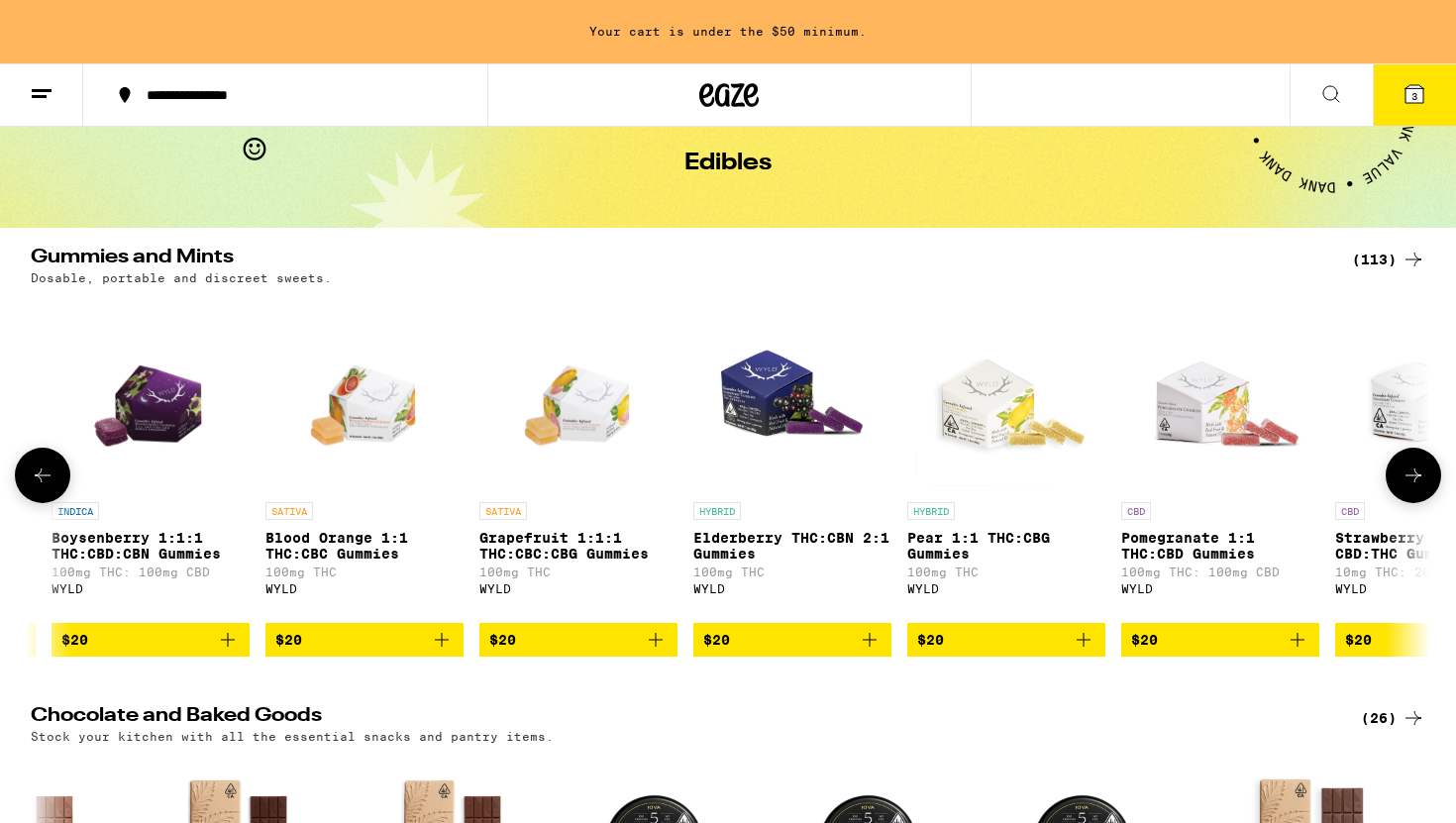 scroll, scrollTop: 0, scrollLeft: 16501, axis: horizontal 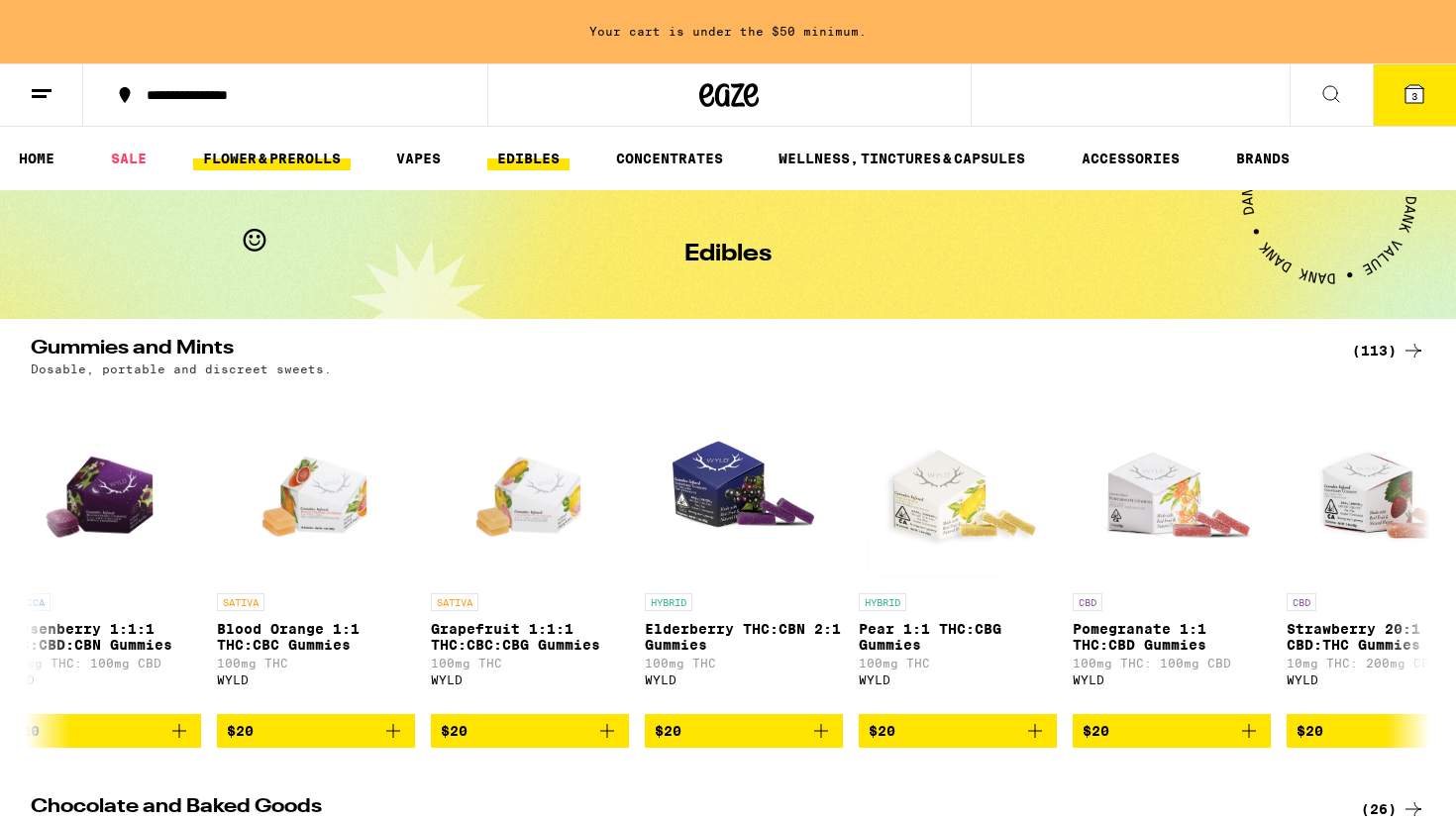 click on "FLOWER & PREROLLS" at bounding box center [271, 158] 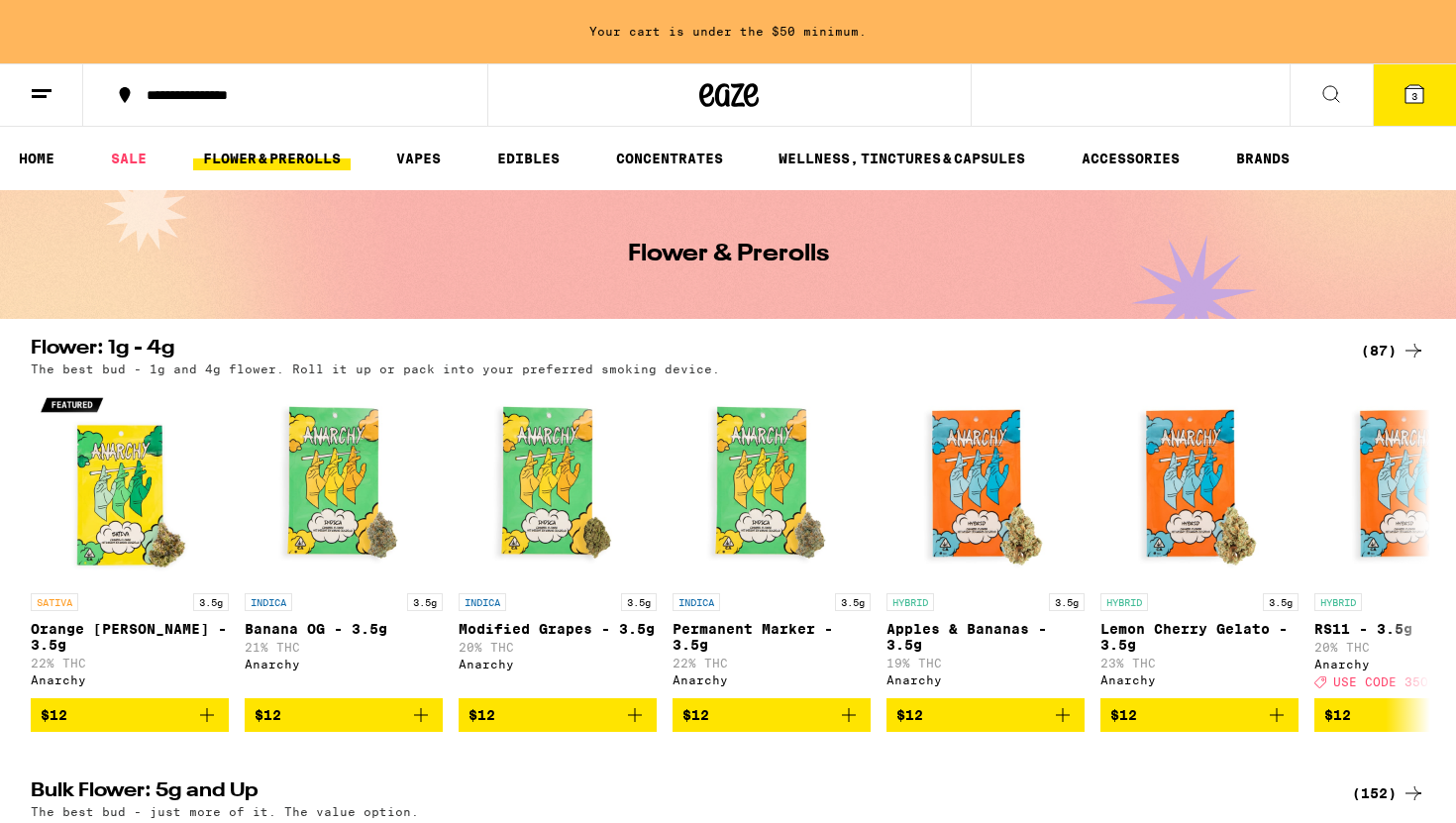 scroll, scrollTop: 0, scrollLeft: 0, axis: both 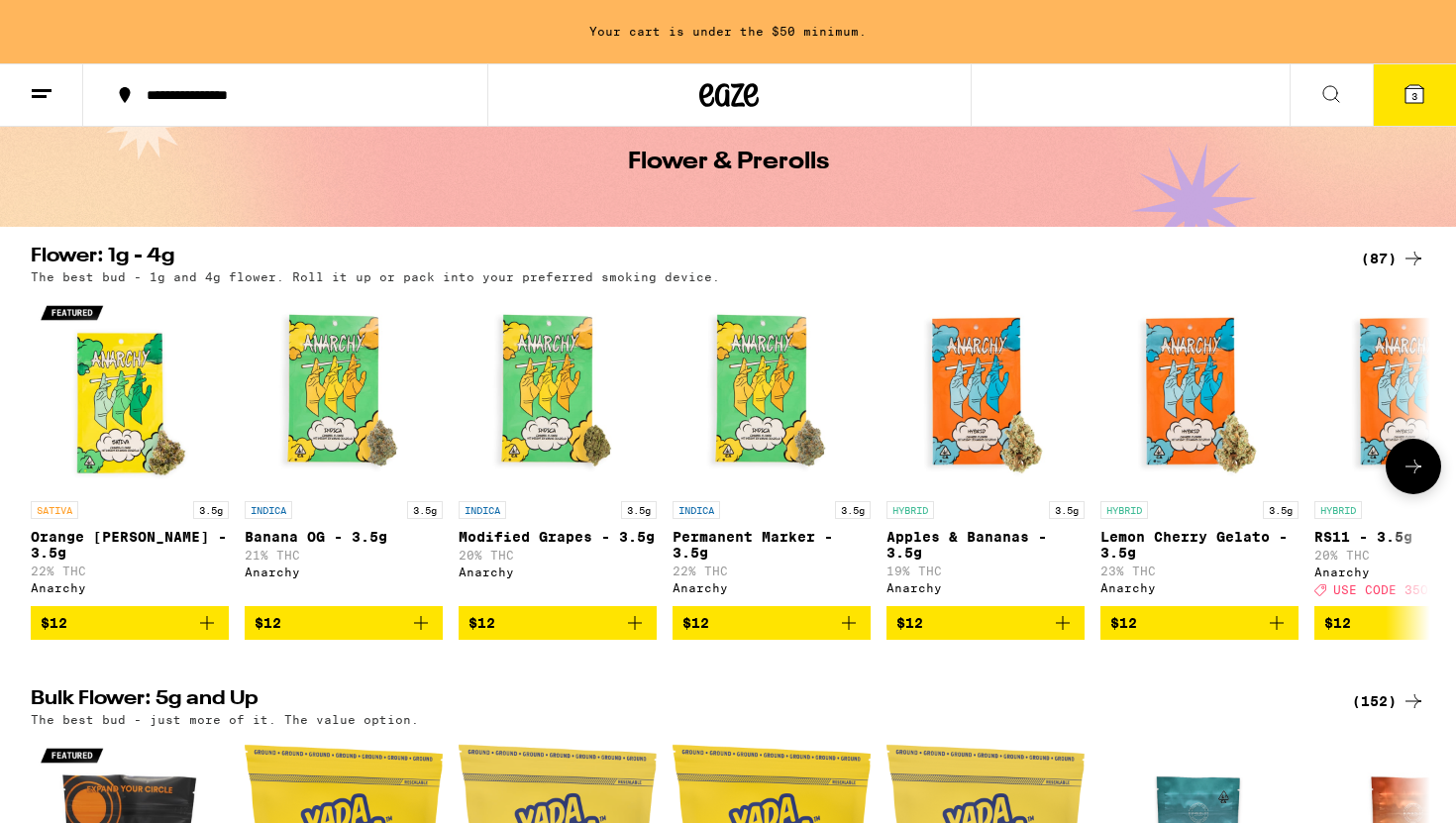 click at bounding box center (772, 392) 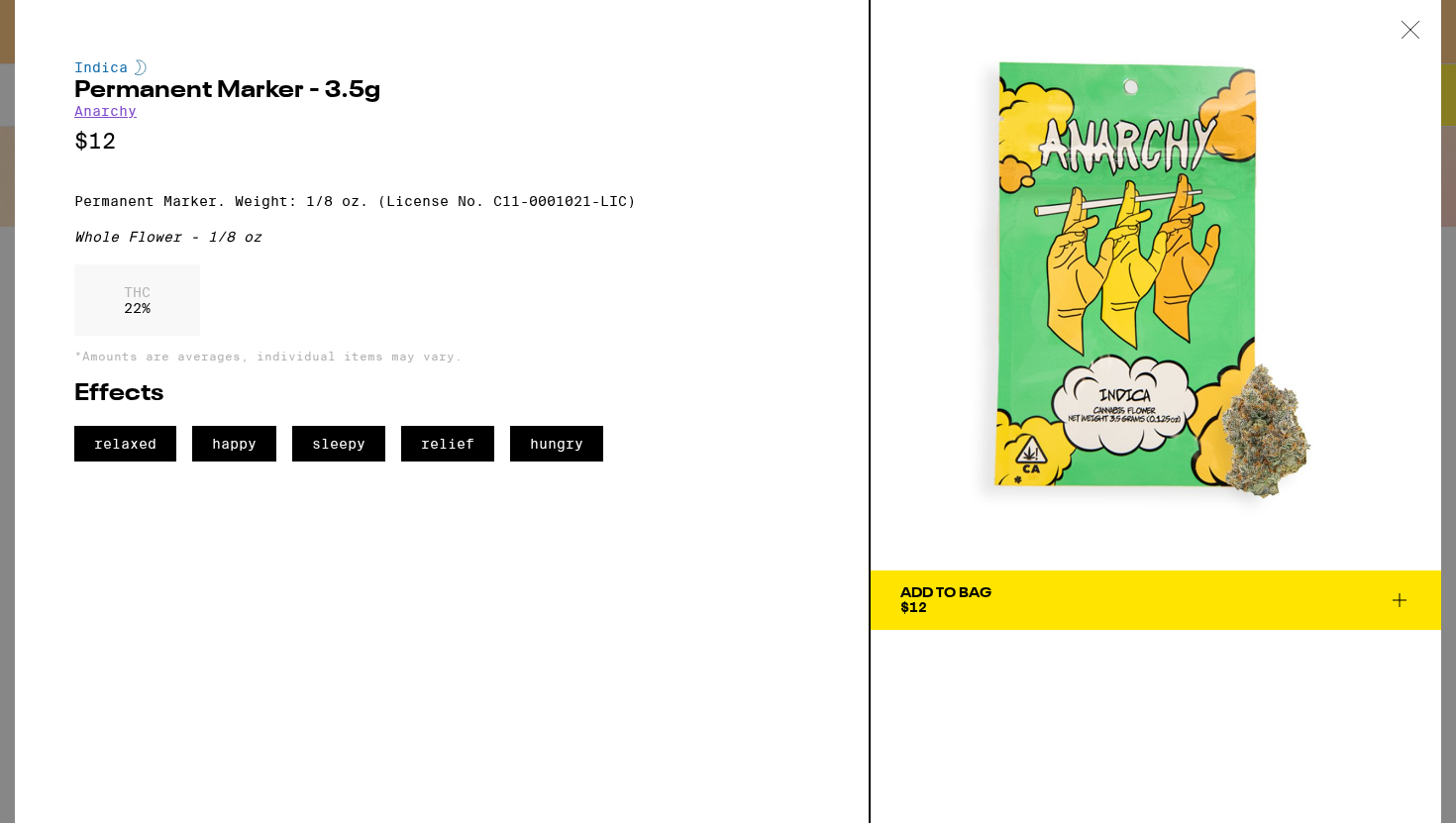 click 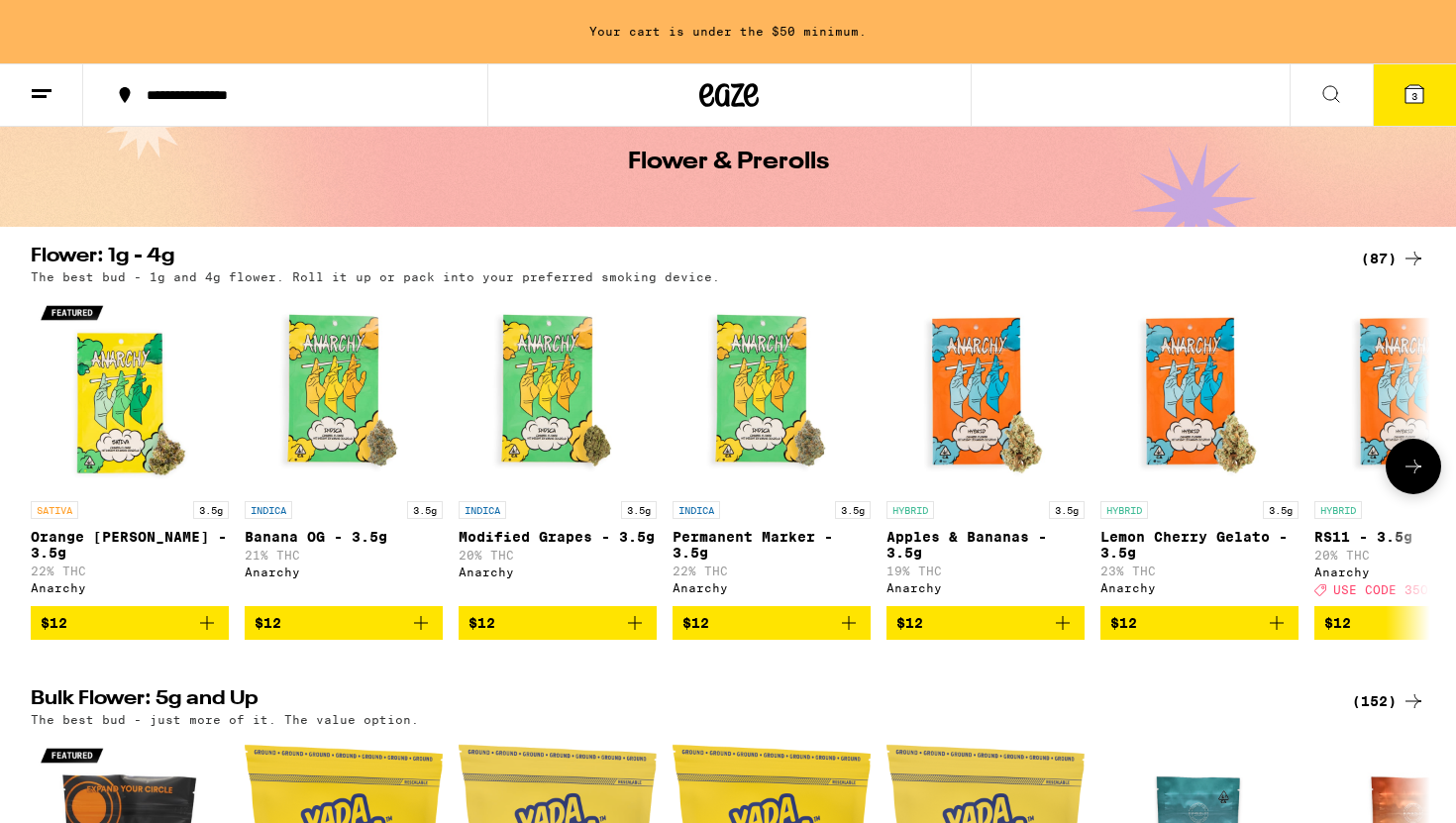 click at bounding box center [986, 392] 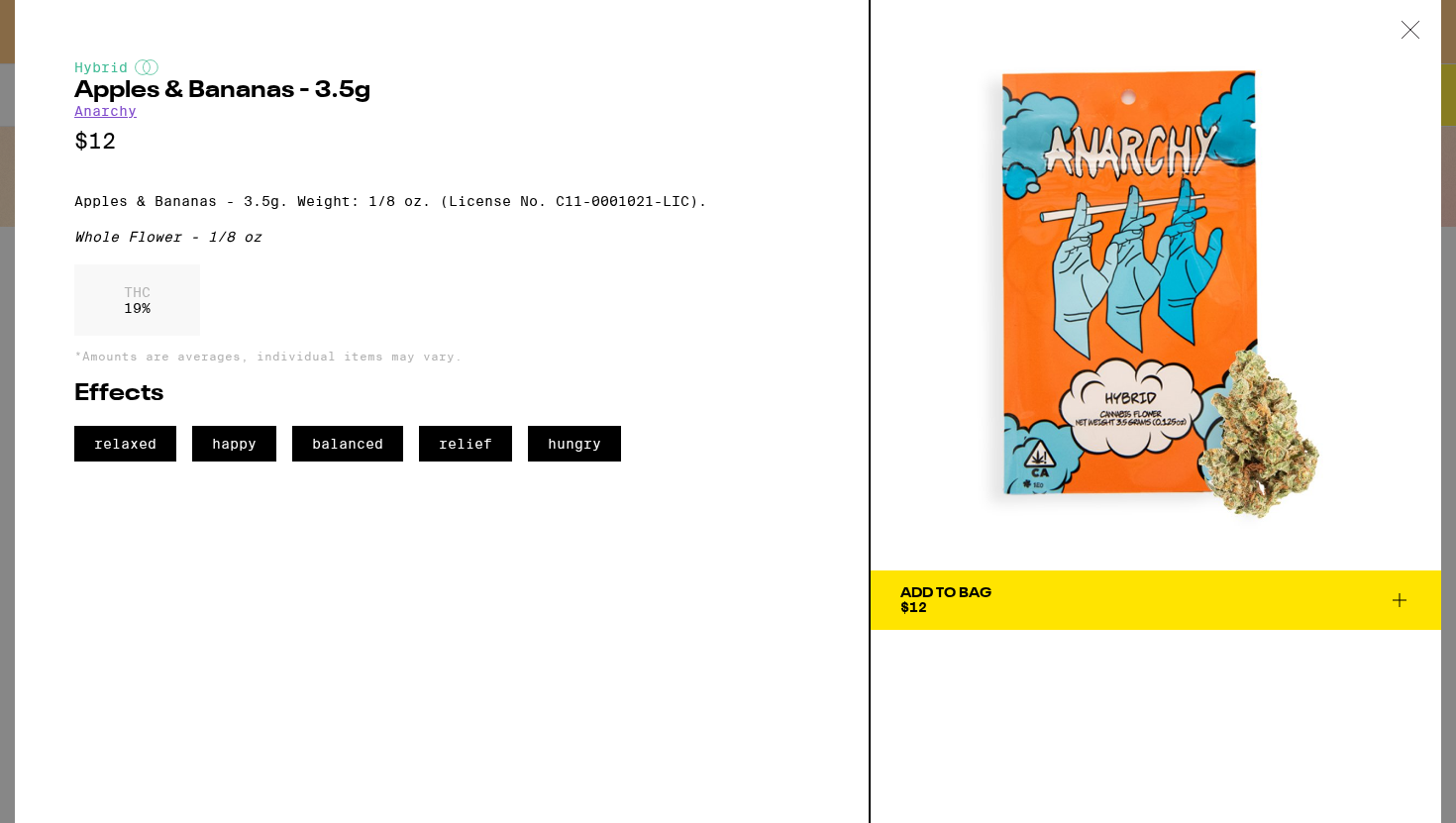 click at bounding box center (1410, 31) 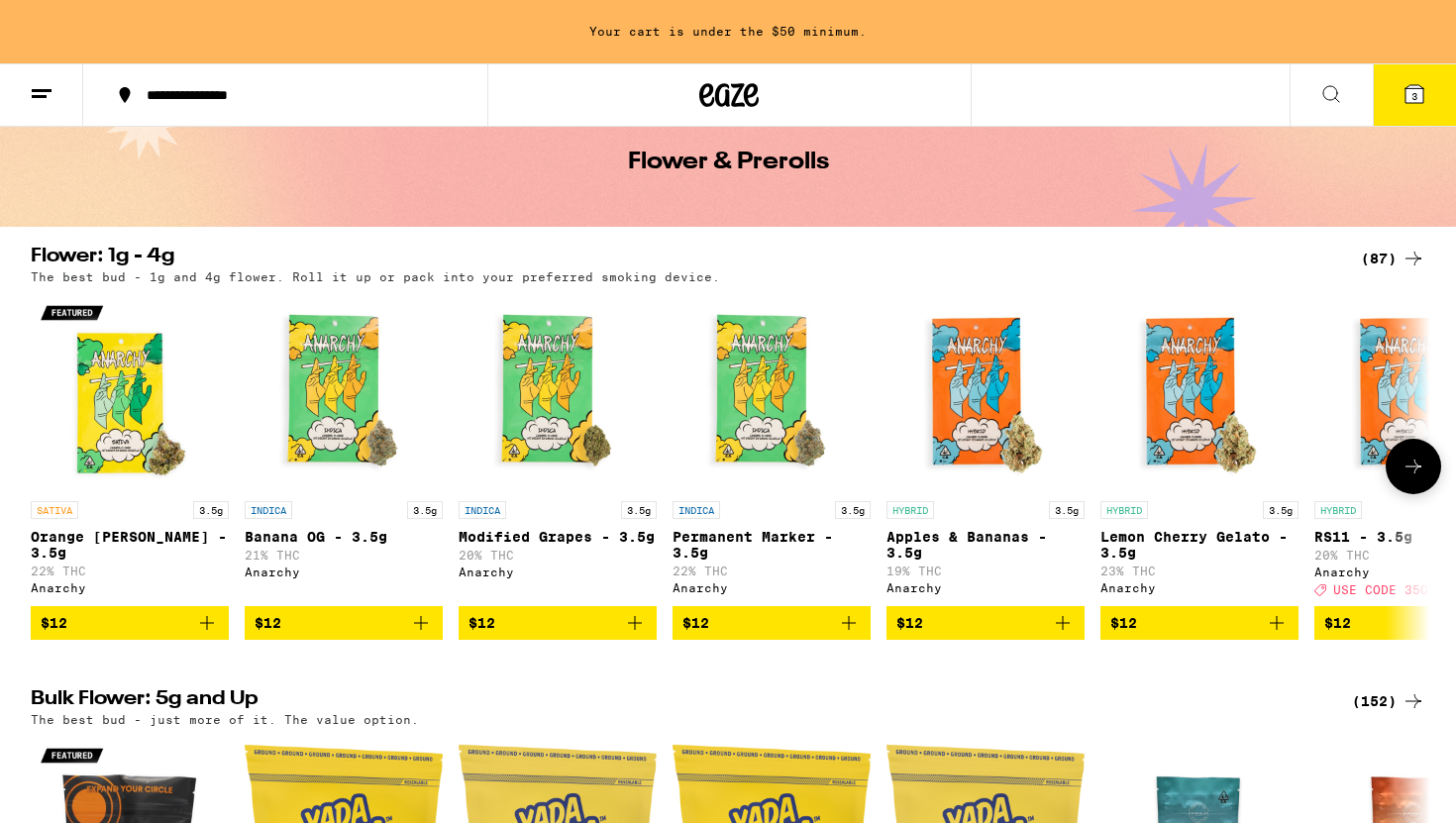 click at bounding box center (130, 392) 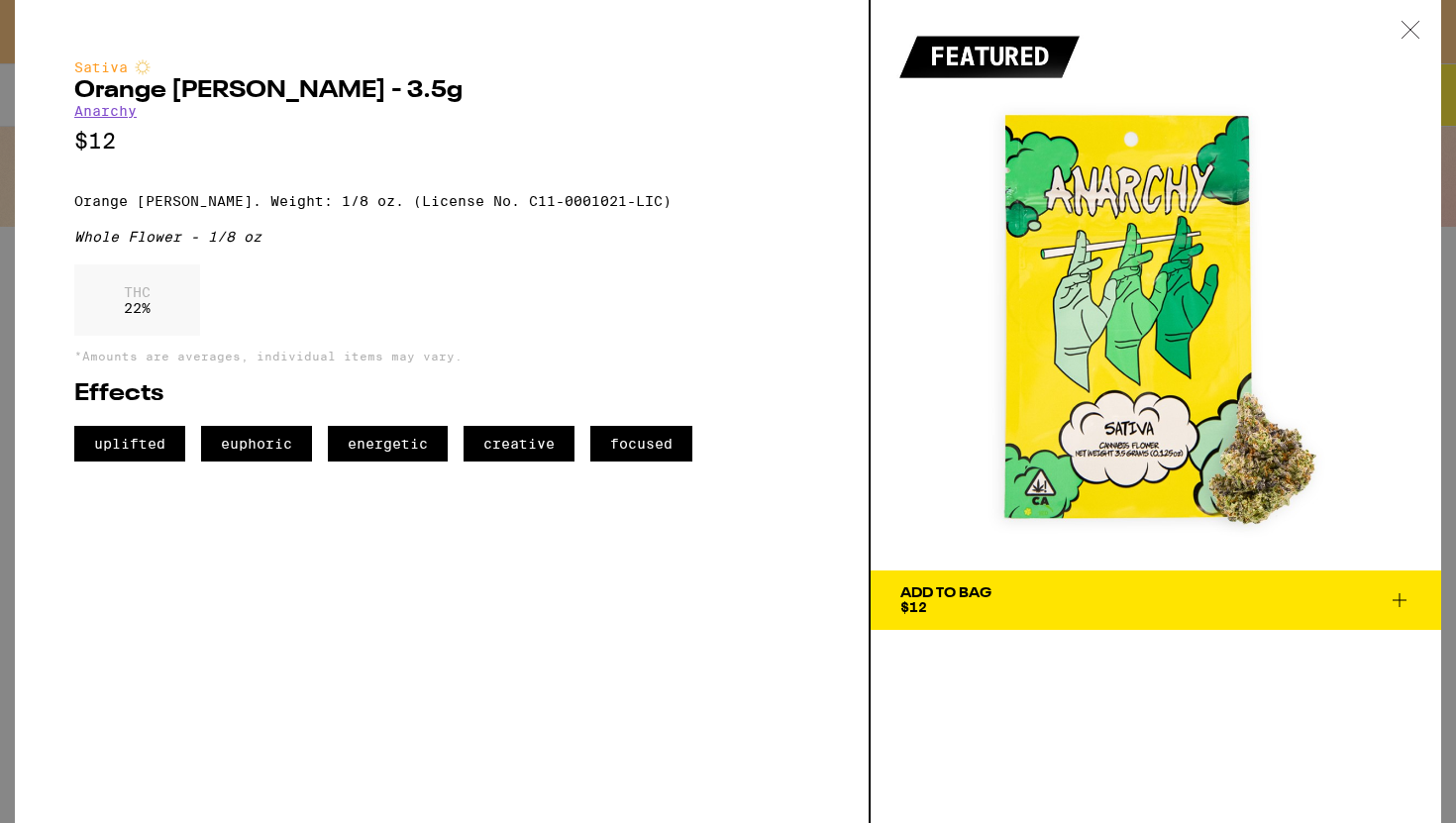 click 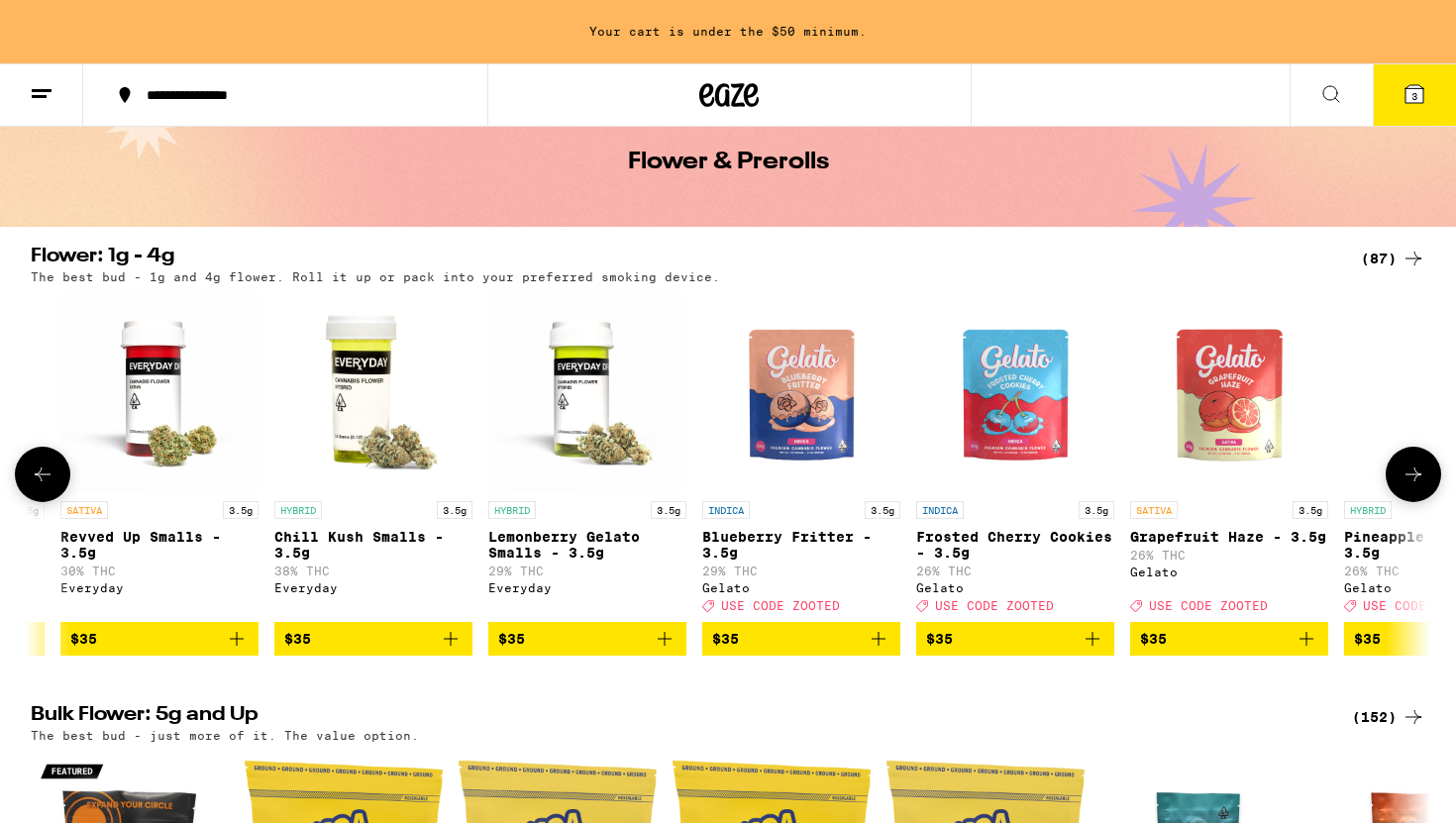 scroll, scrollTop: 0, scrollLeft: 6390, axis: horizontal 